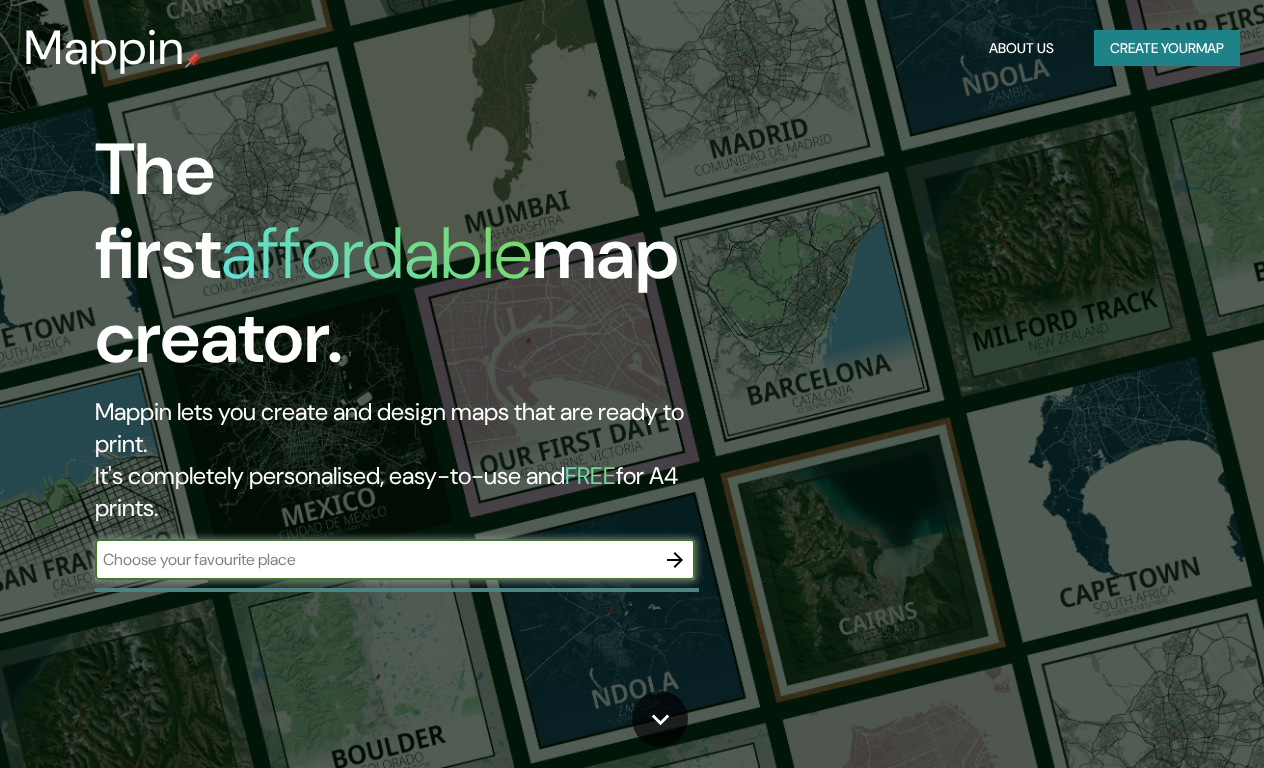 scroll, scrollTop: 0, scrollLeft: 0, axis: both 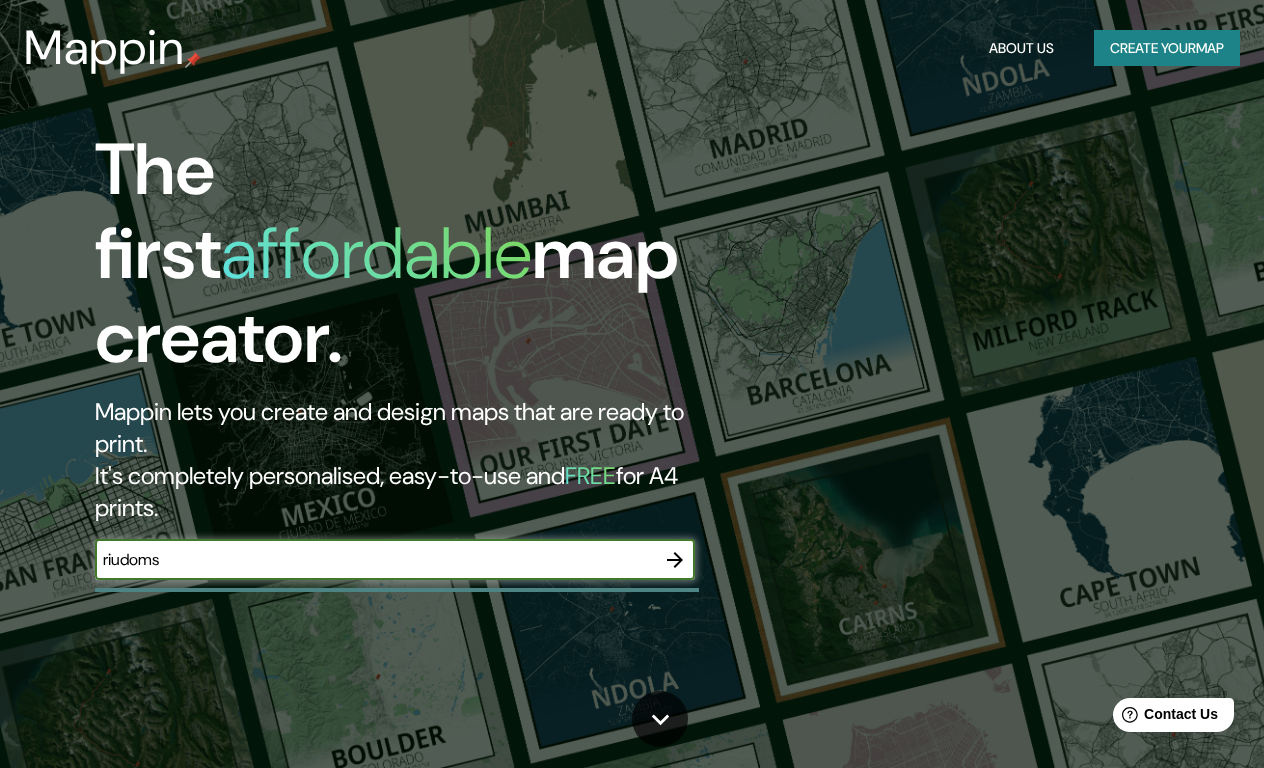 type on "riudoms" 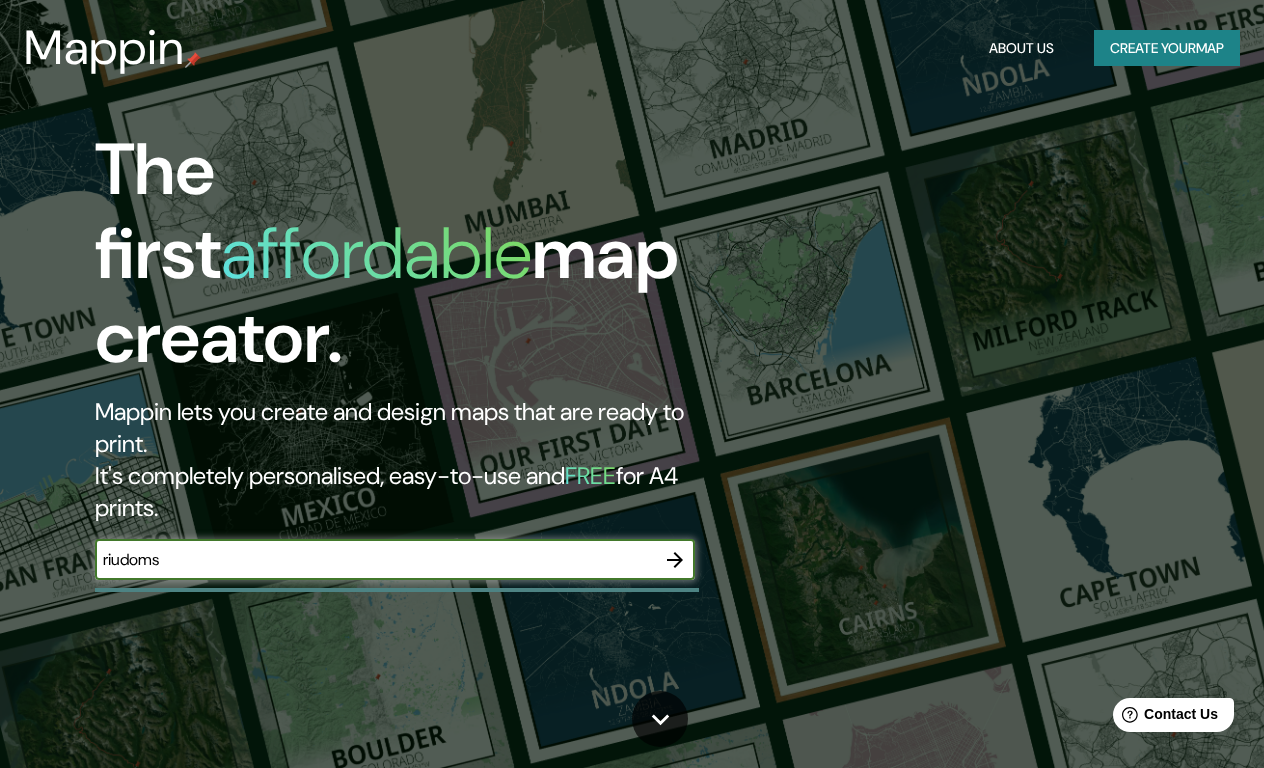 click 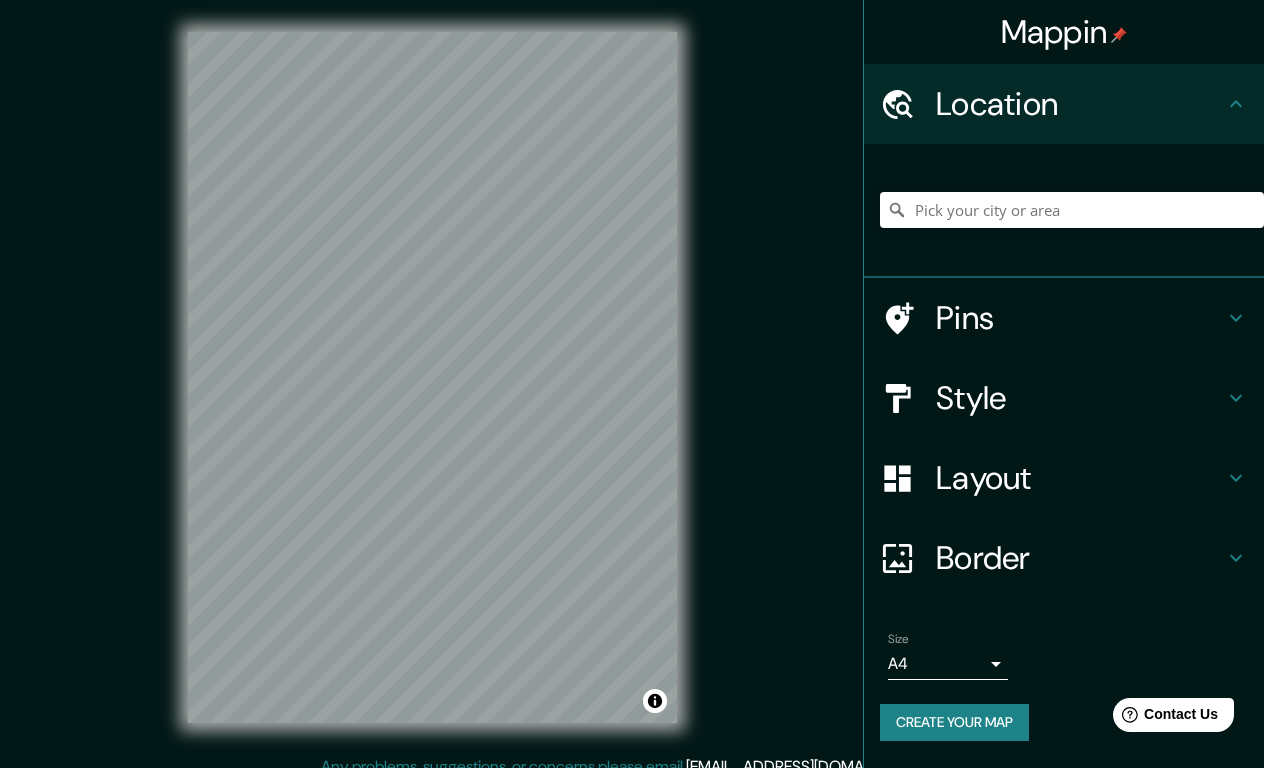 click on "© Mapbox   © OpenStreetMap   Improve this map" at bounding box center [432, 377] 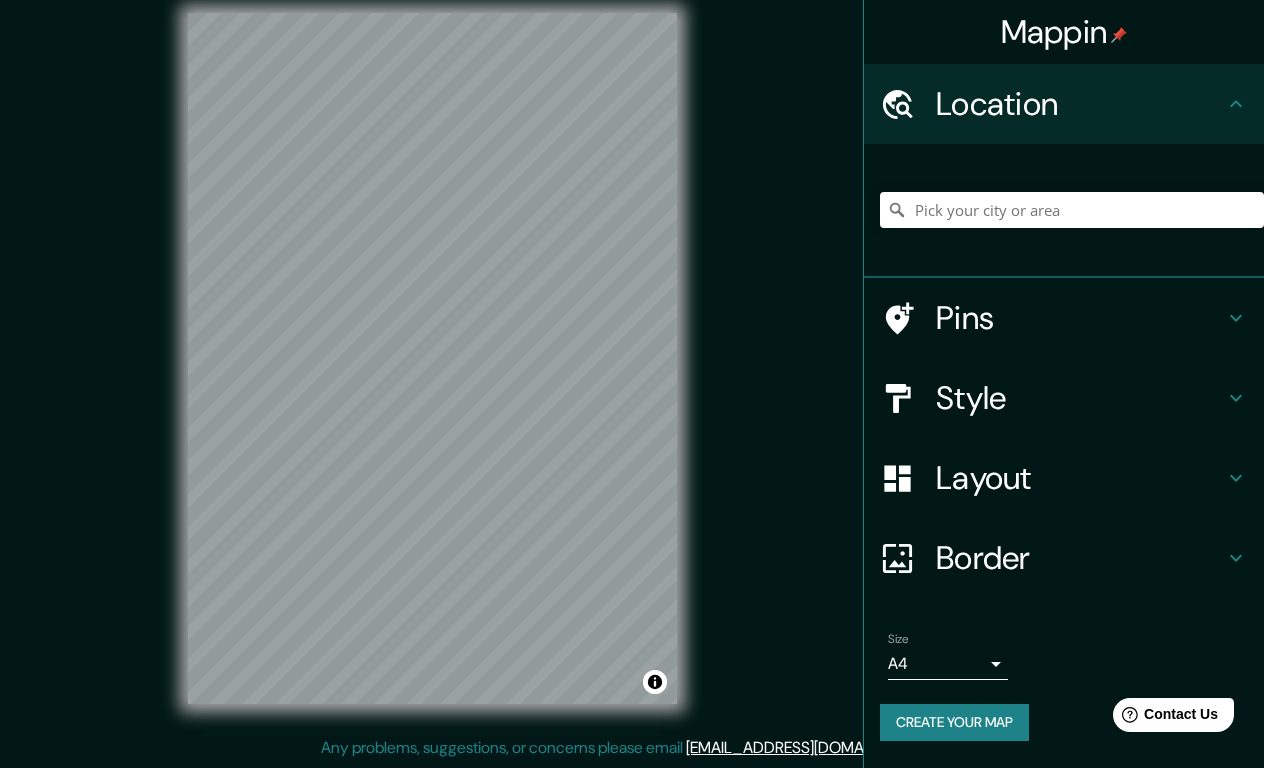 scroll, scrollTop: 19, scrollLeft: 0, axis: vertical 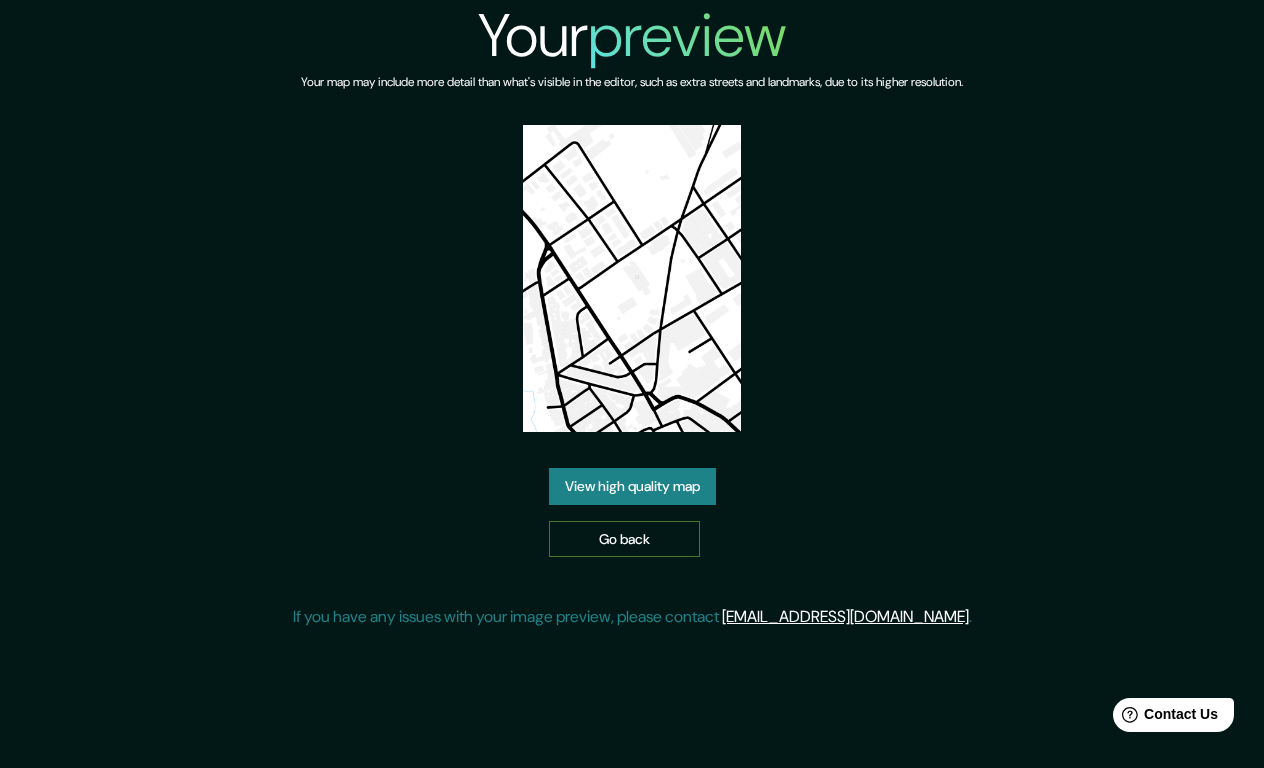 click on "Go back" at bounding box center (624, 539) 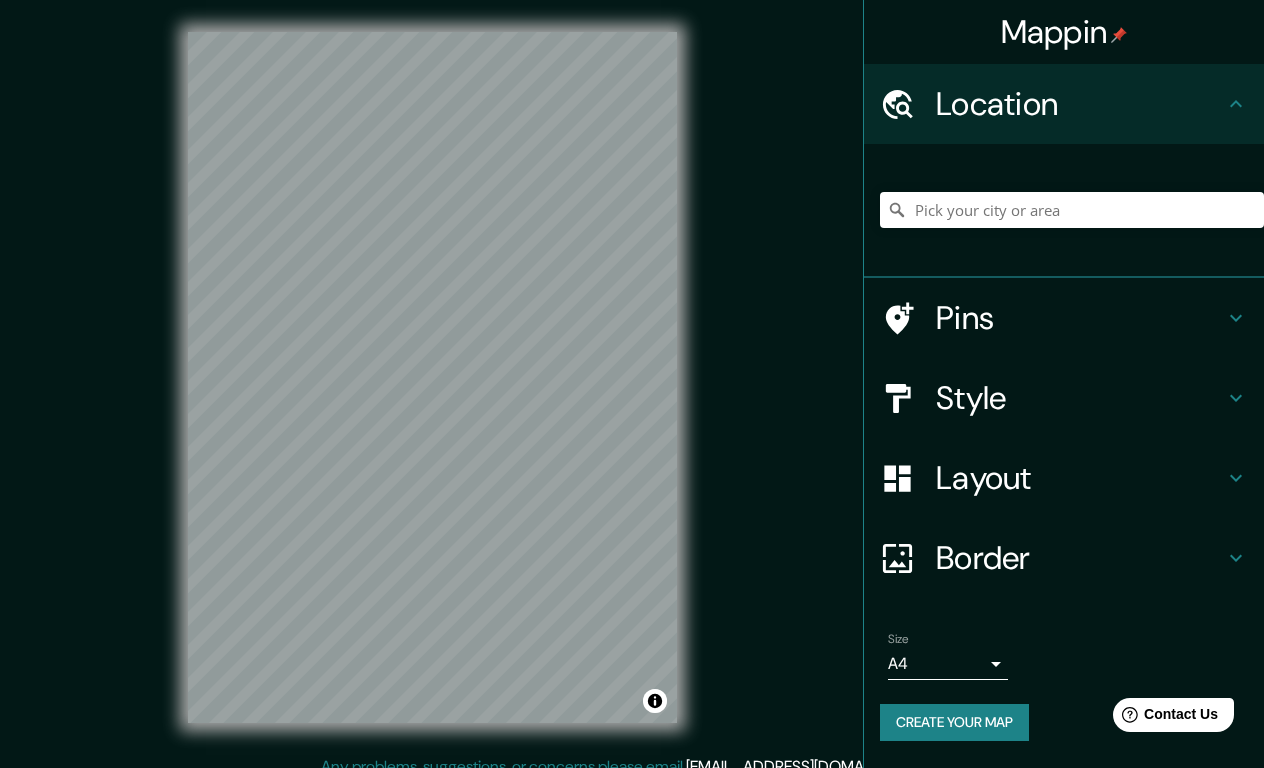 click on "Layout" at bounding box center (1064, 478) 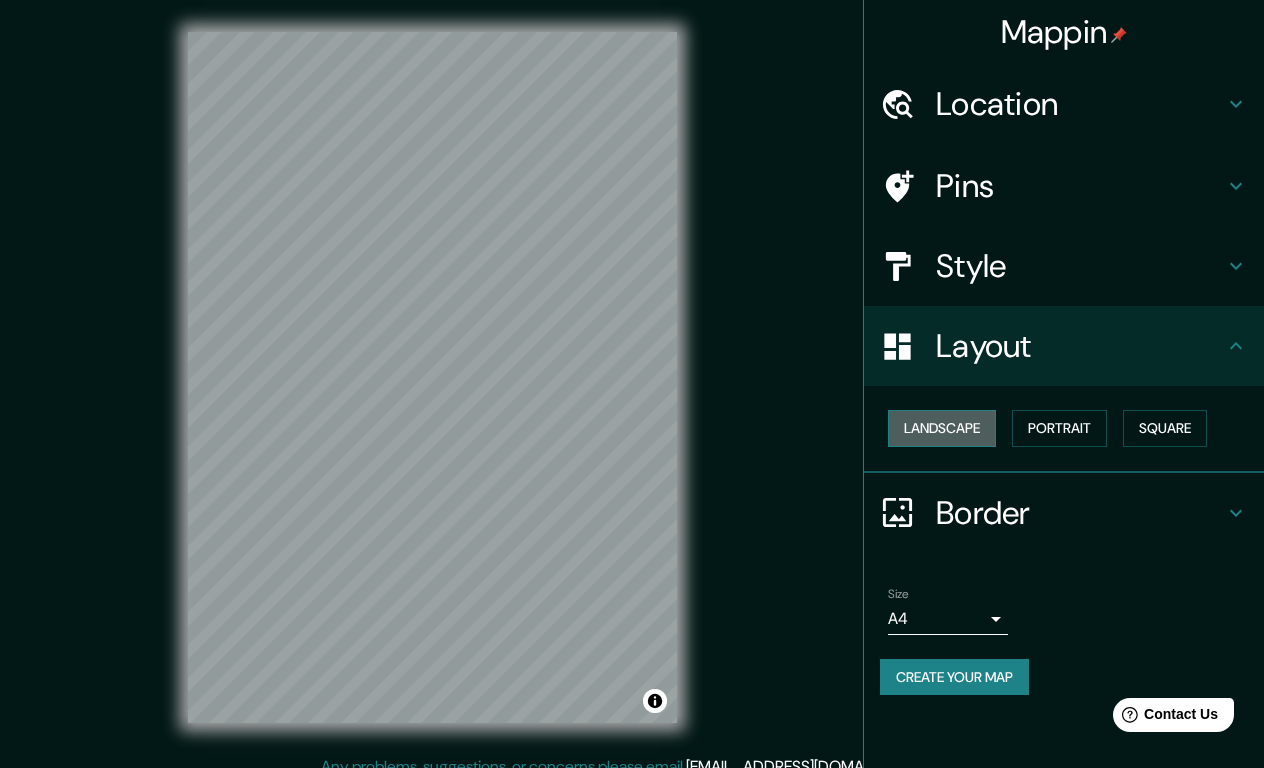 click on "Landscape" at bounding box center [942, 428] 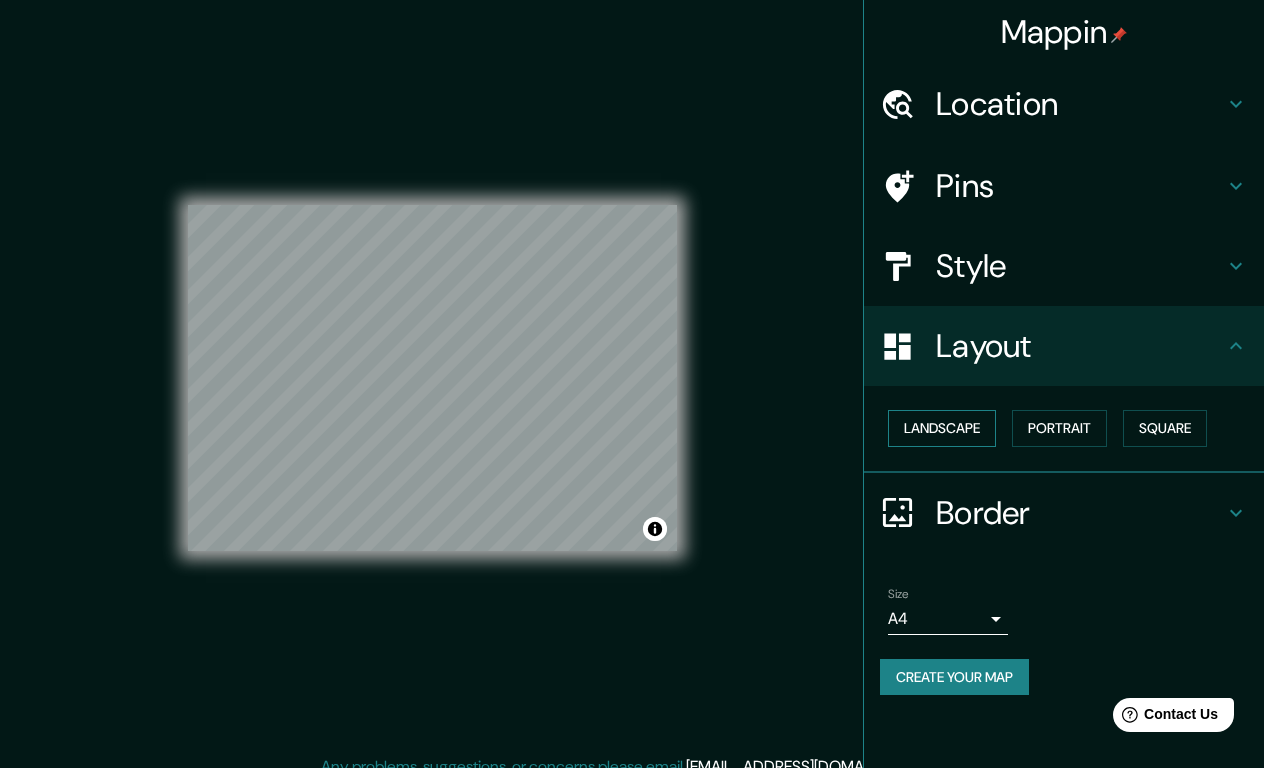 click on "Landscape" at bounding box center (942, 428) 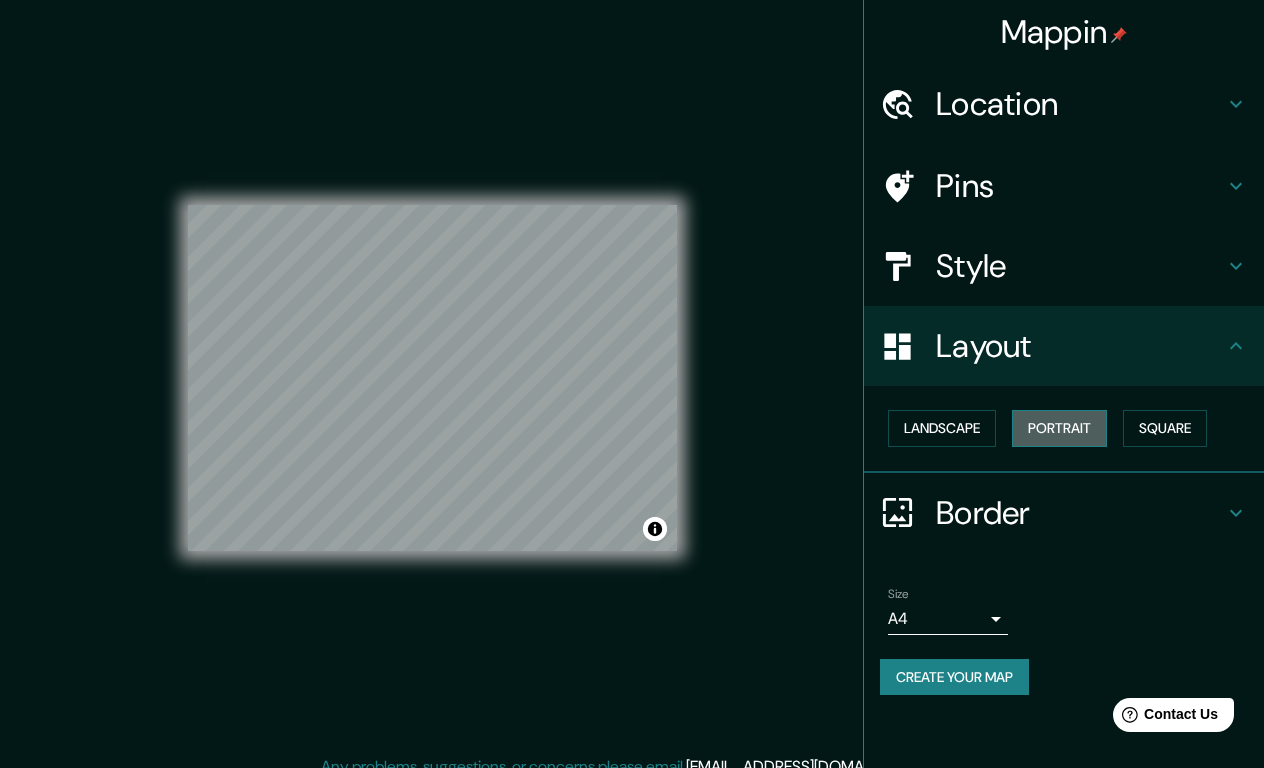 click on "Portrait" at bounding box center [1059, 428] 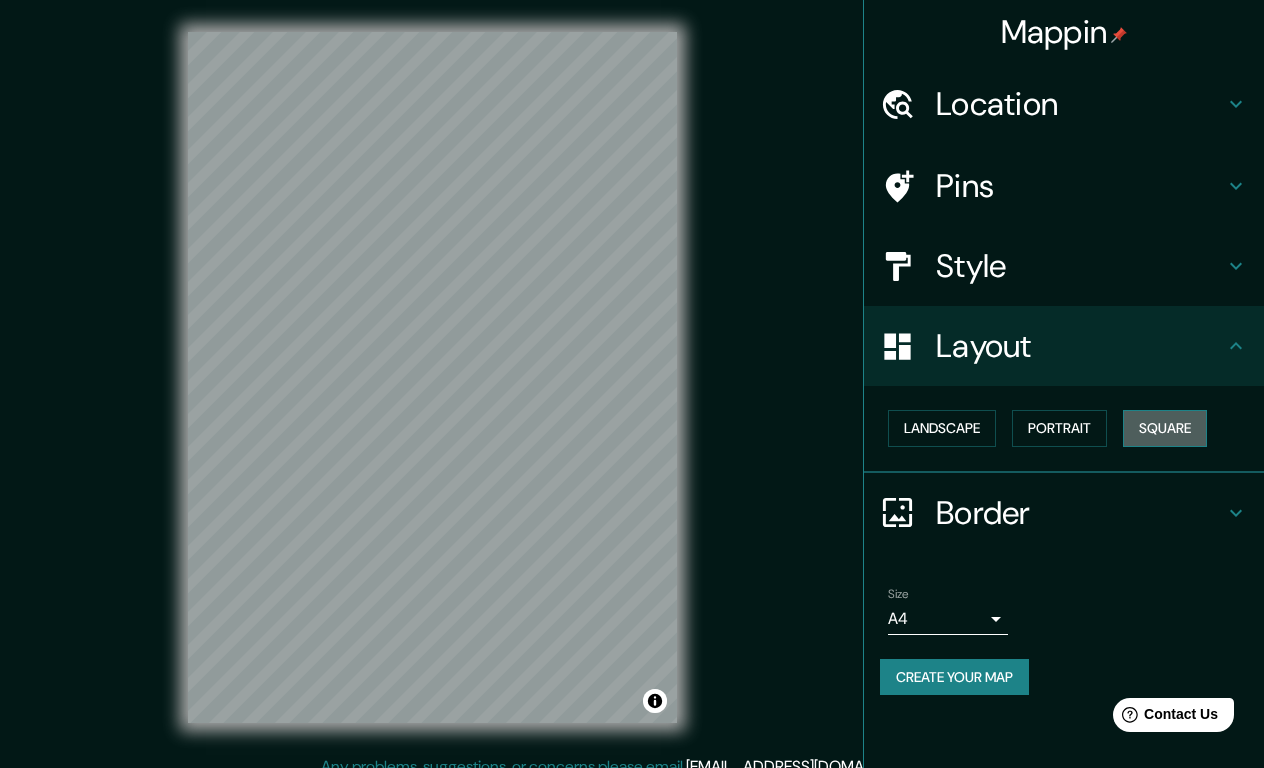 click on "Square" at bounding box center [1165, 428] 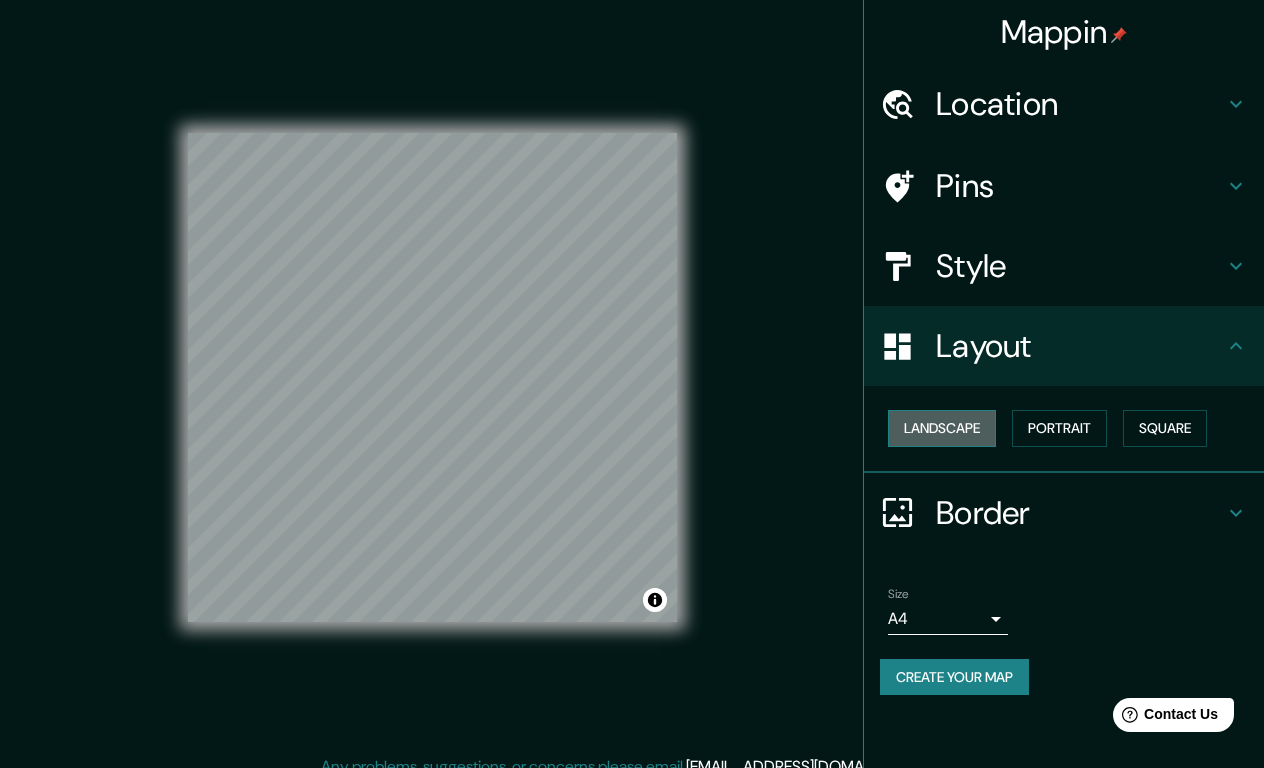 click on "Landscape" at bounding box center (942, 428) 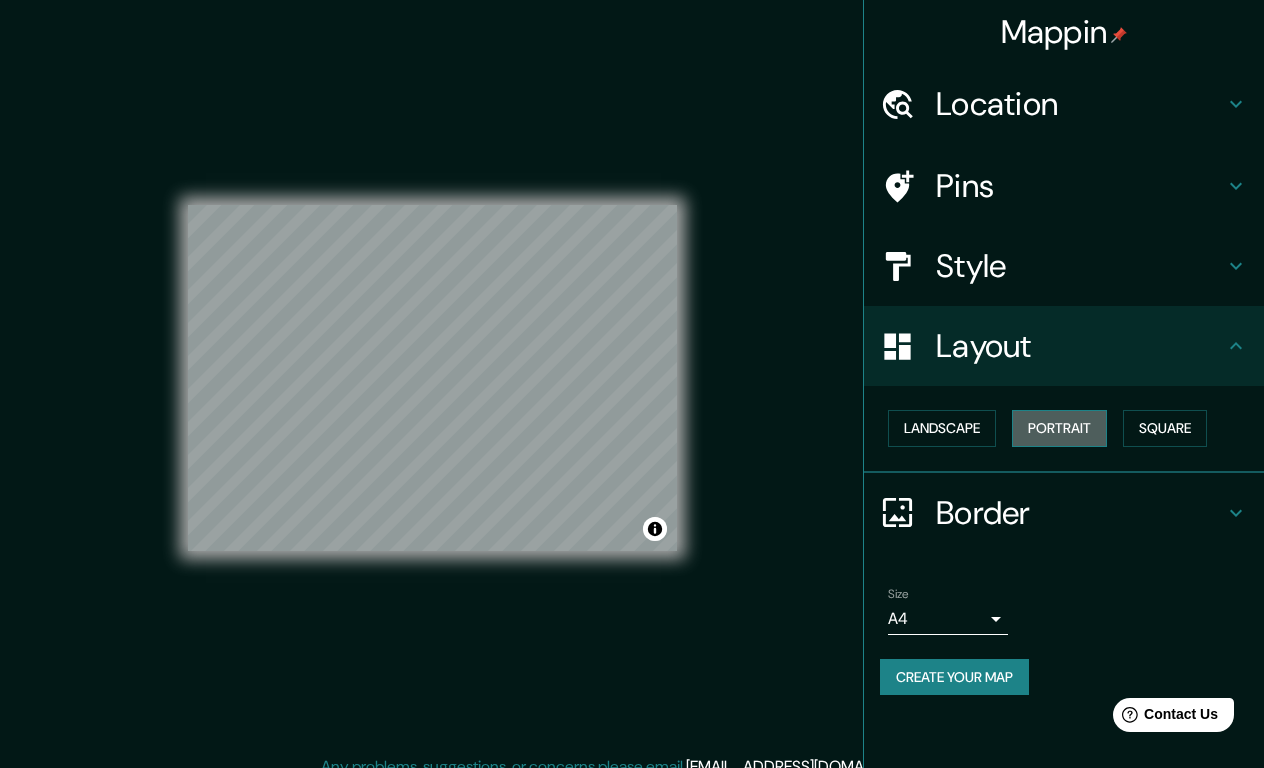click on "Portrait" at bounding box center [1059, 428] 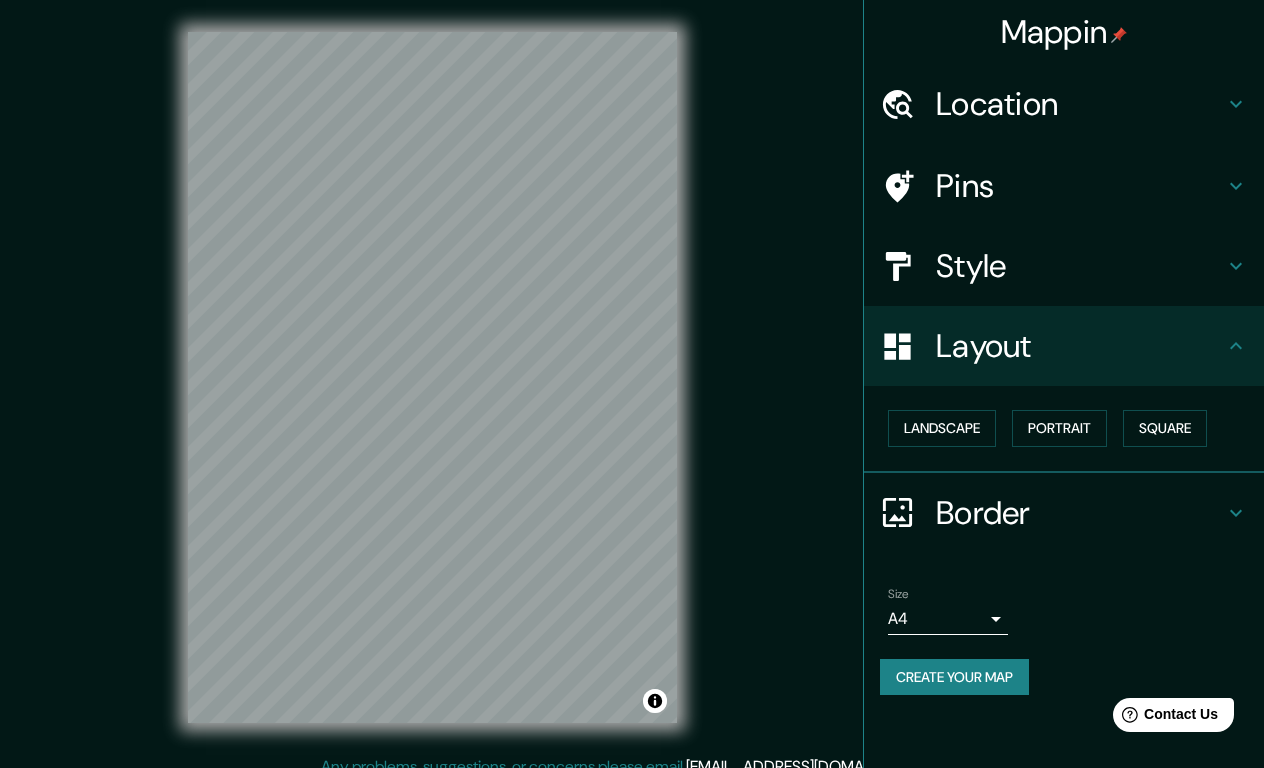click on "Border" at bounding box center [1064, 513] 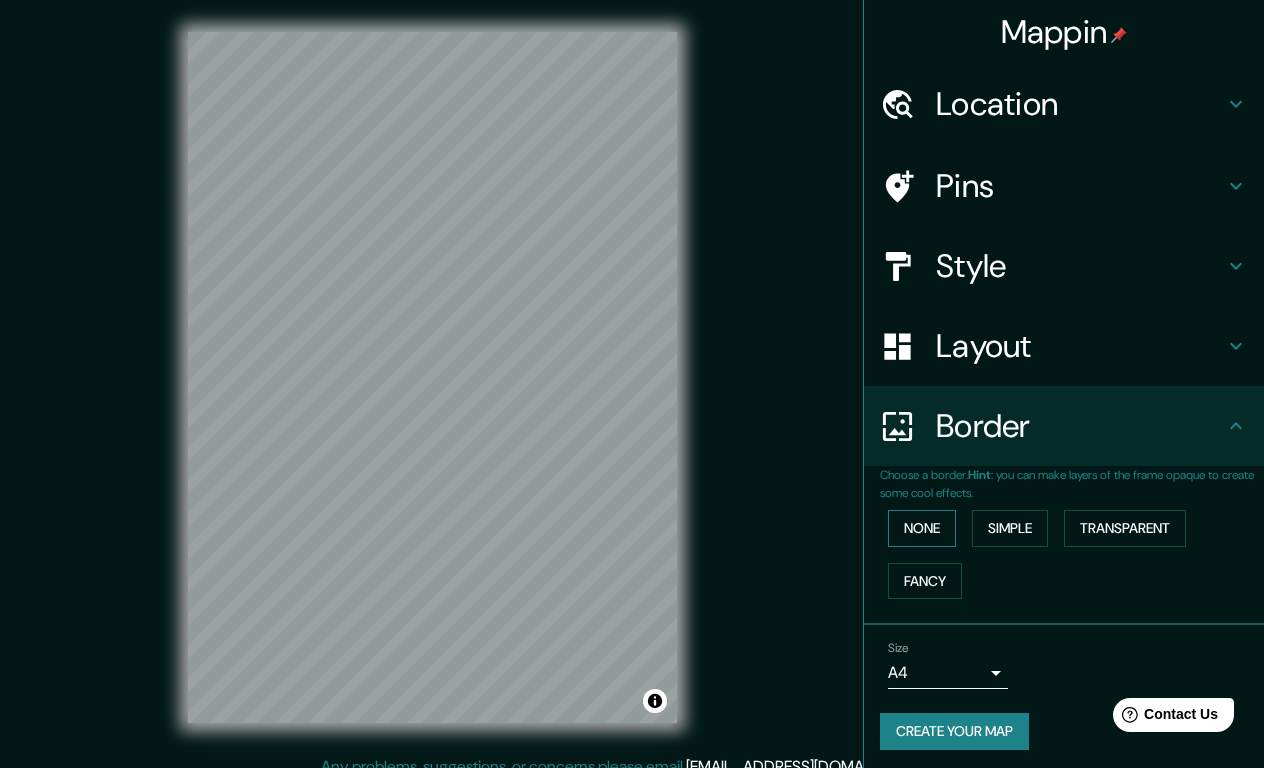 click on "None" at bounding box center (922, 528) 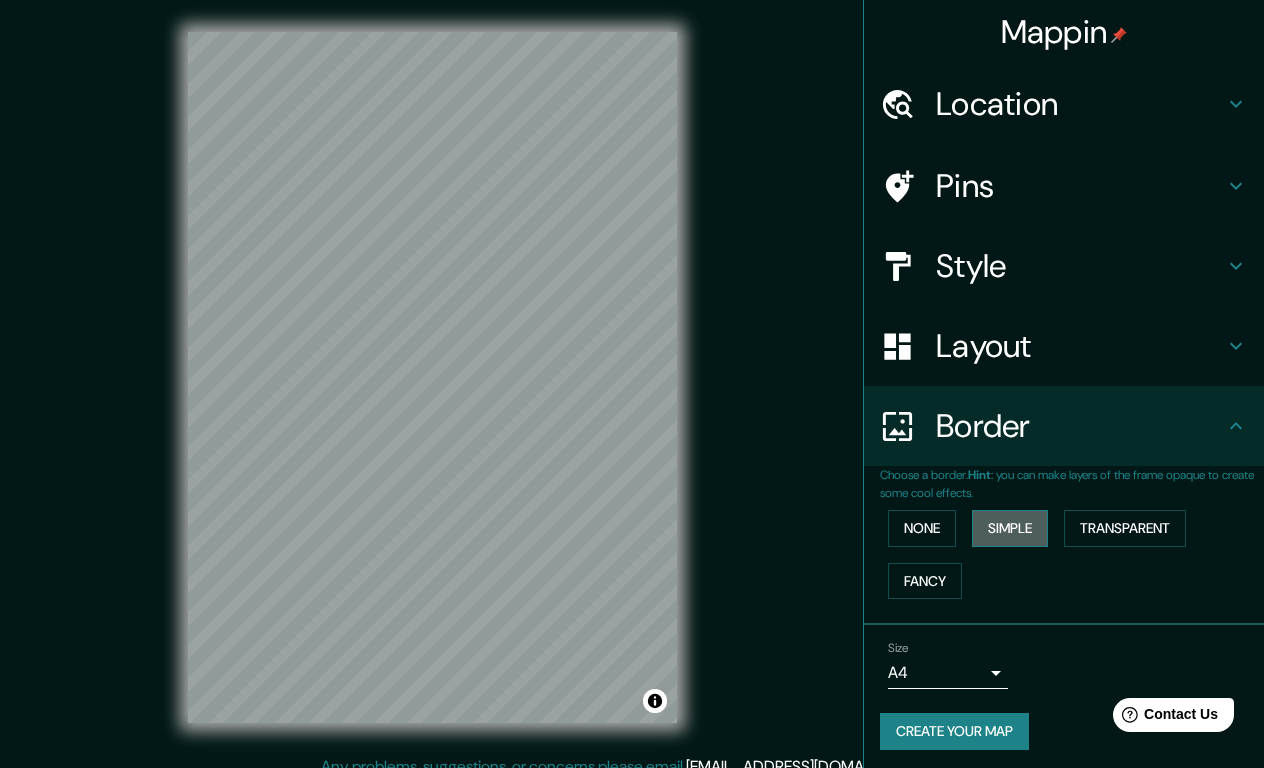 click on "Simple" at bounding box center (1010, 528) 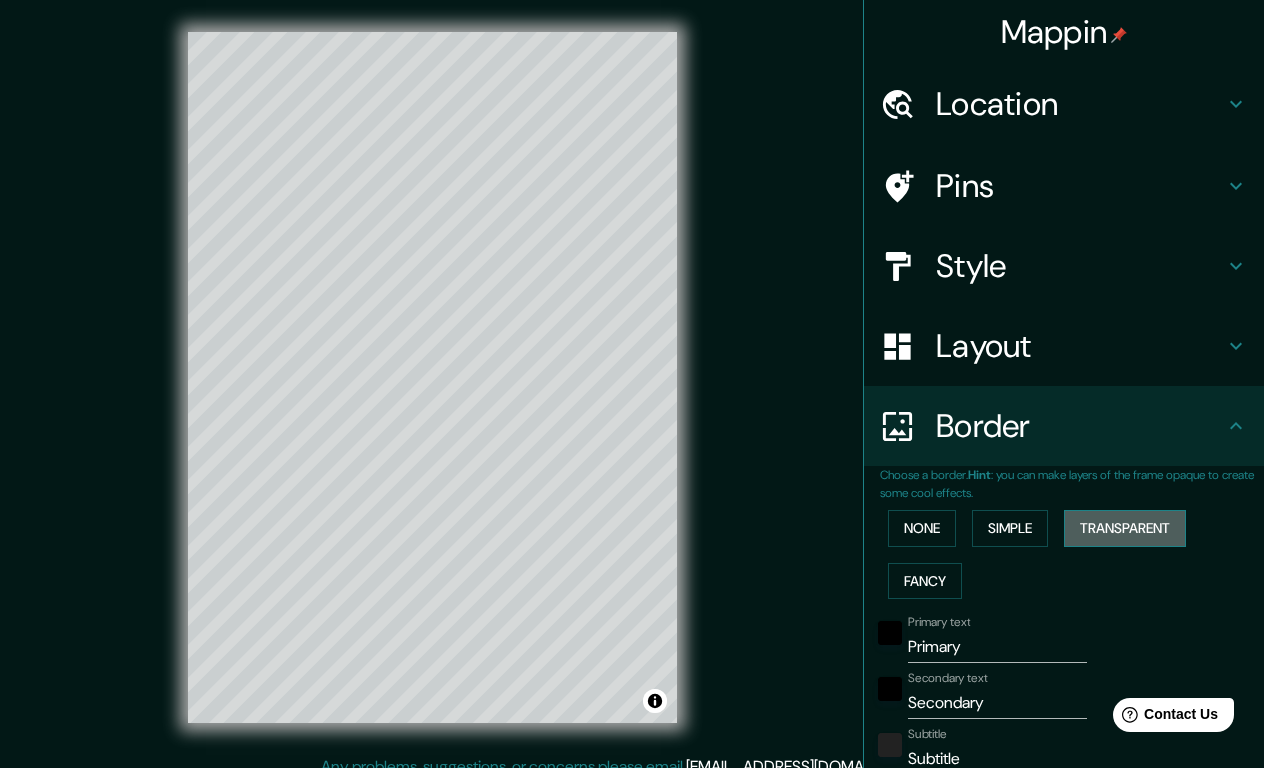 click on "Transparent" at bounding box center [1125, 528] 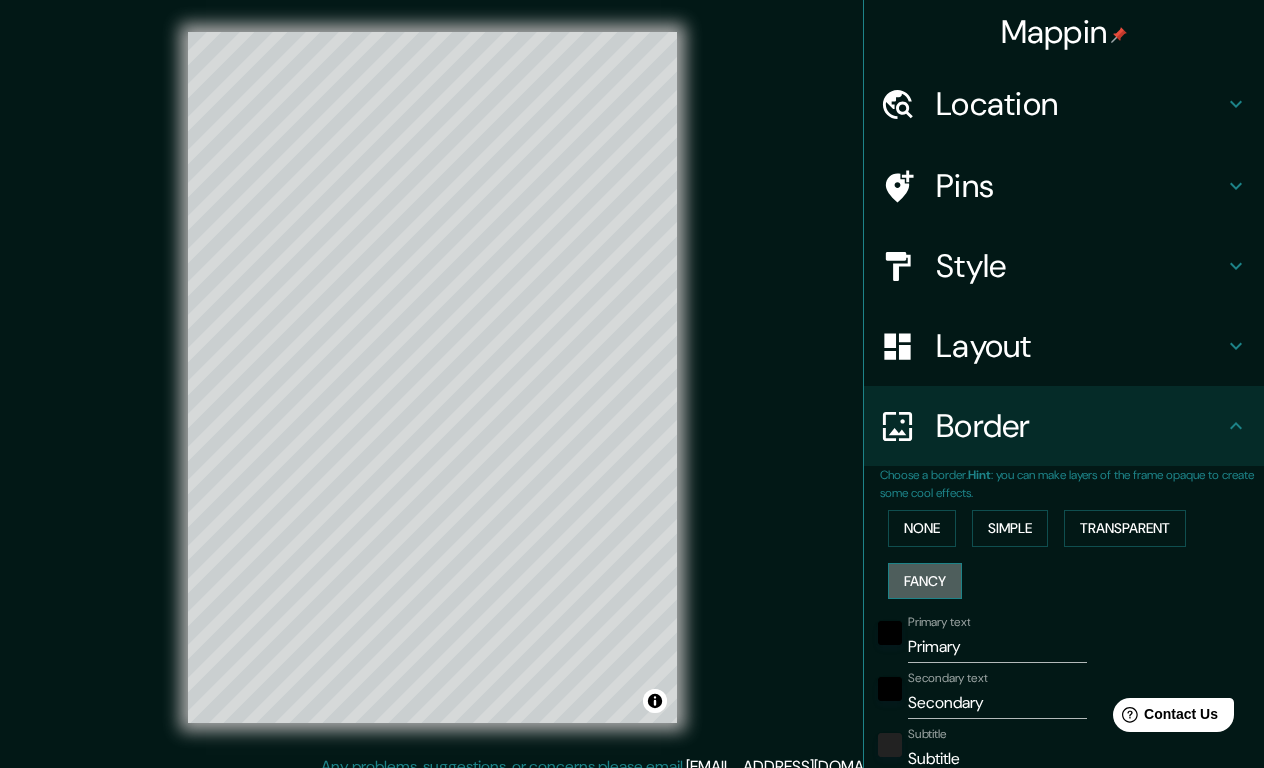 click on "Fancy" at bounding box center (925, 581) 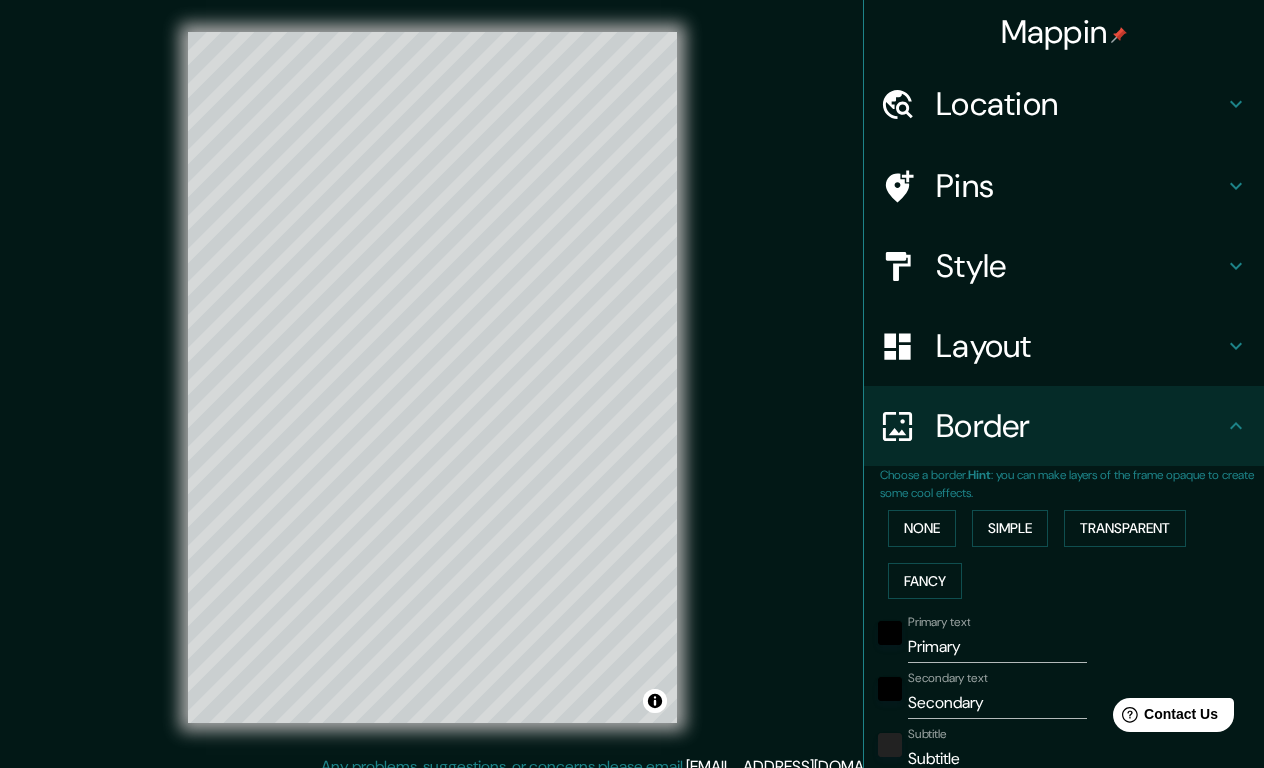 click on "None Simple Transparent Fancy" at bounding box center (1072, 554) 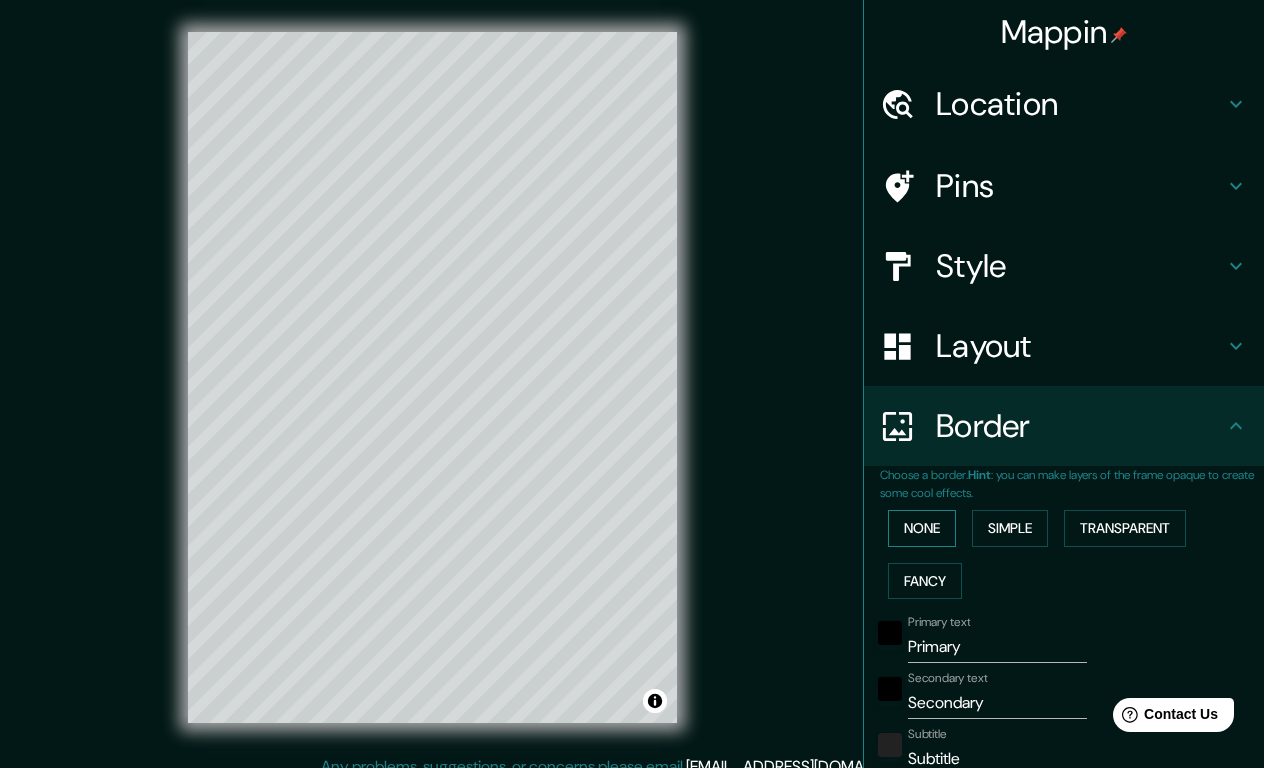 click on "None" at bounding box center (922, 528) 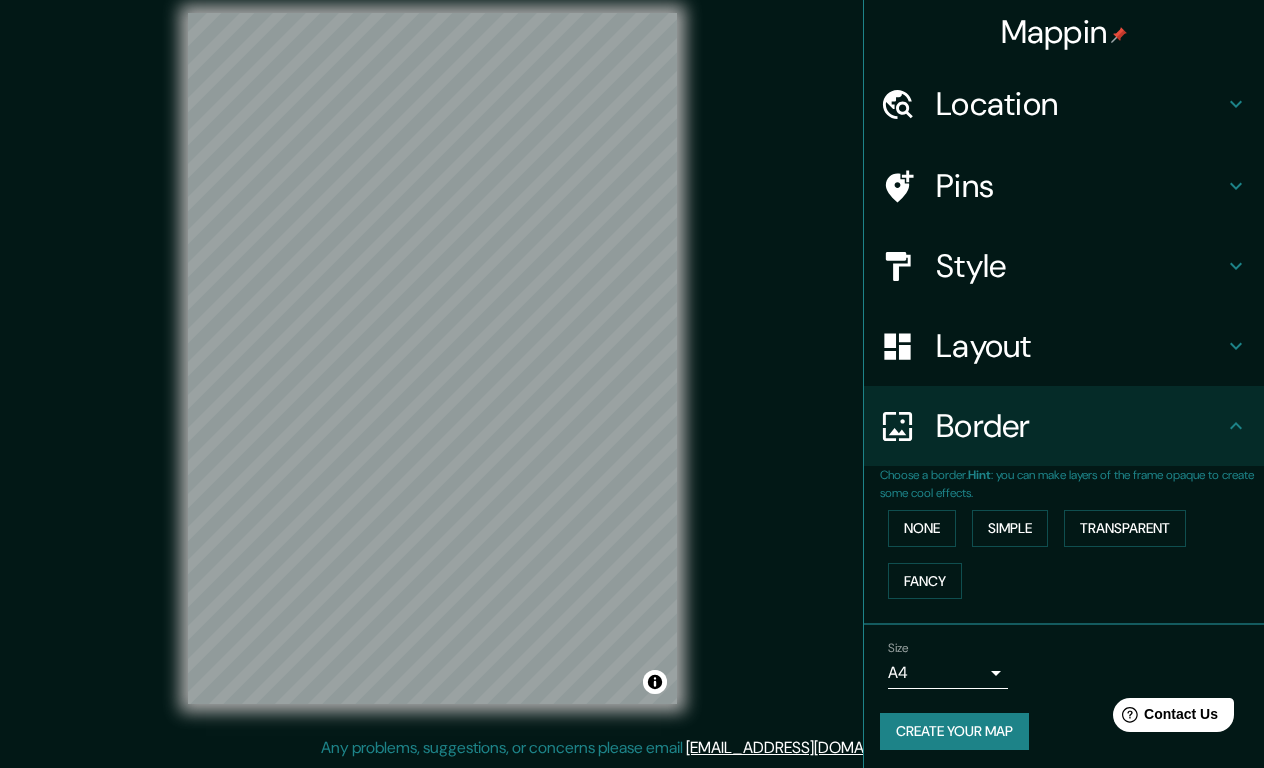 scroll, scrollTop: 19, scrollLeft: 0, axis: vertical 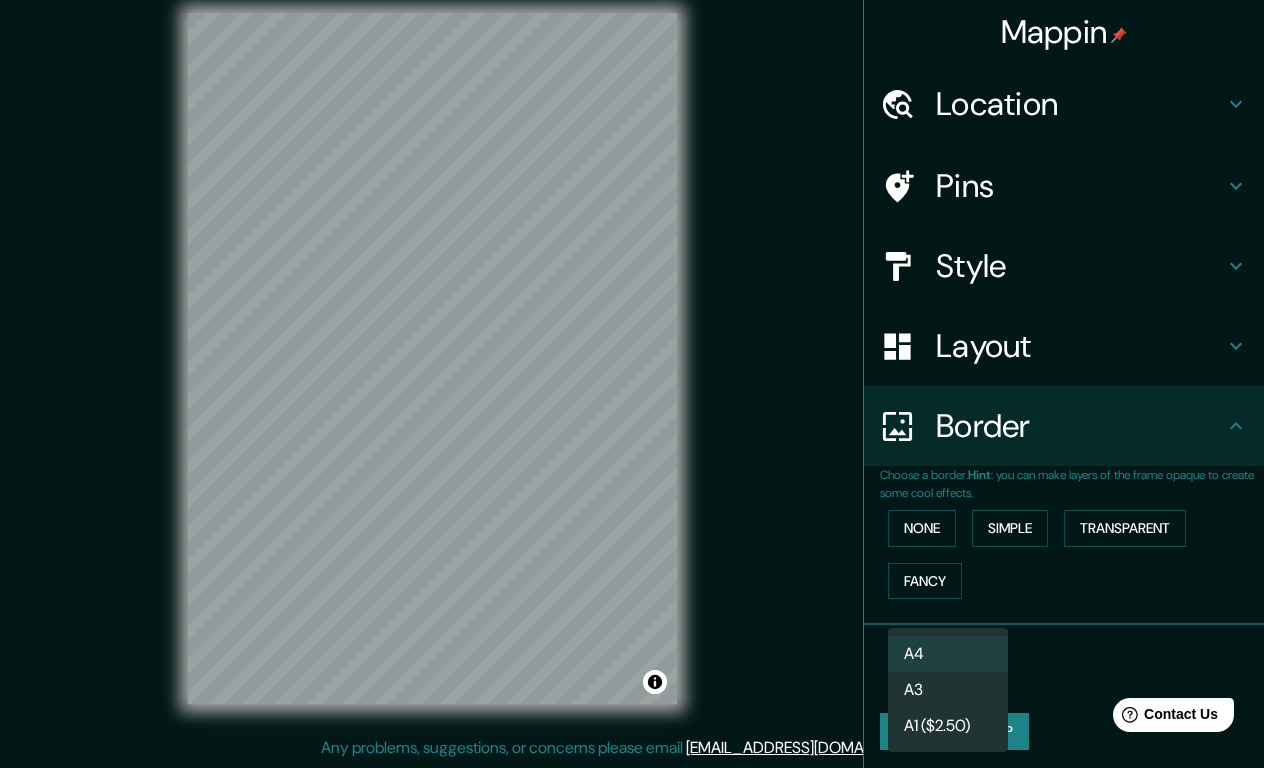 click on "Mappin Location Pins Style Layout Border Choose a border.  Hint : you can make layers of the frame opaque to create some cool effects. None Simple Transparent Fancy Size A4 single Create your map © Mapbox   © OpenStreetMap   Improve this map Any problems, suggestions, or concerns please email    [EMAIL_ADDRESS][DOMAIN_NAME] . . . A4 A3 A1 ($2.50)" at bounding box center (632, 365) 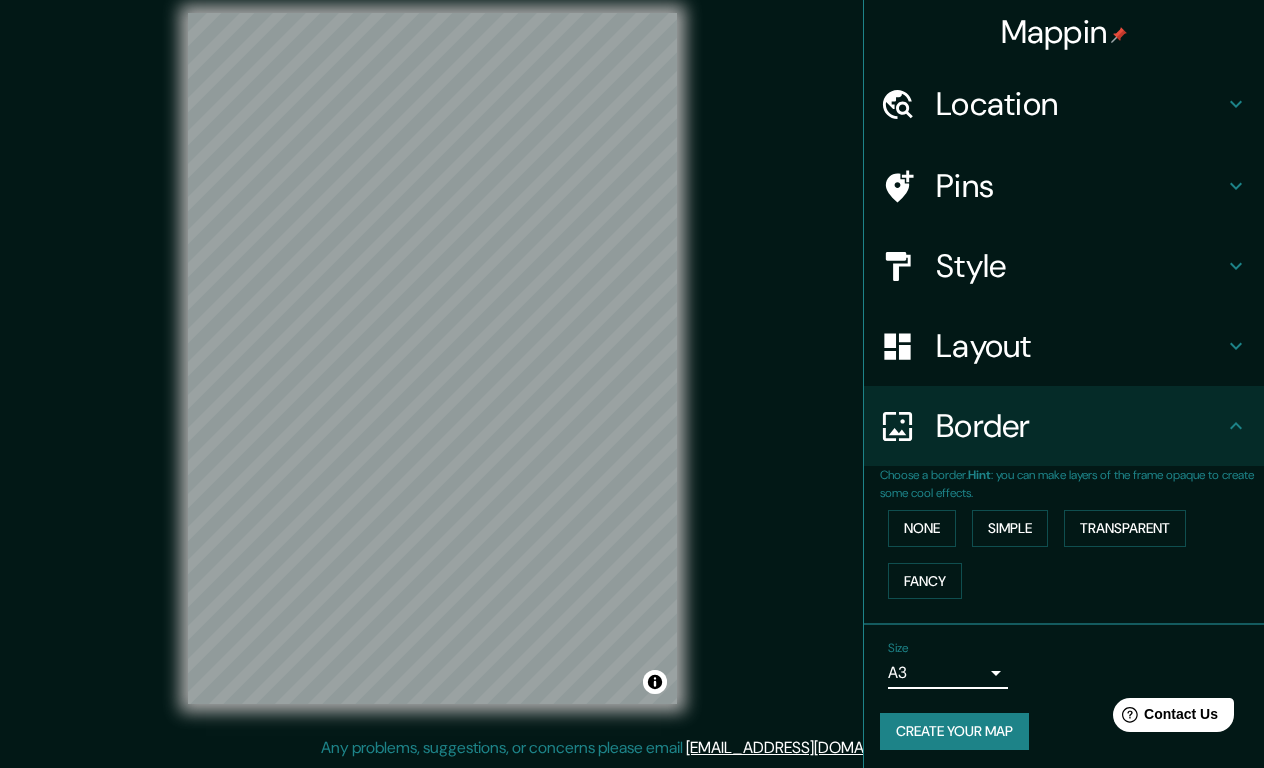 click 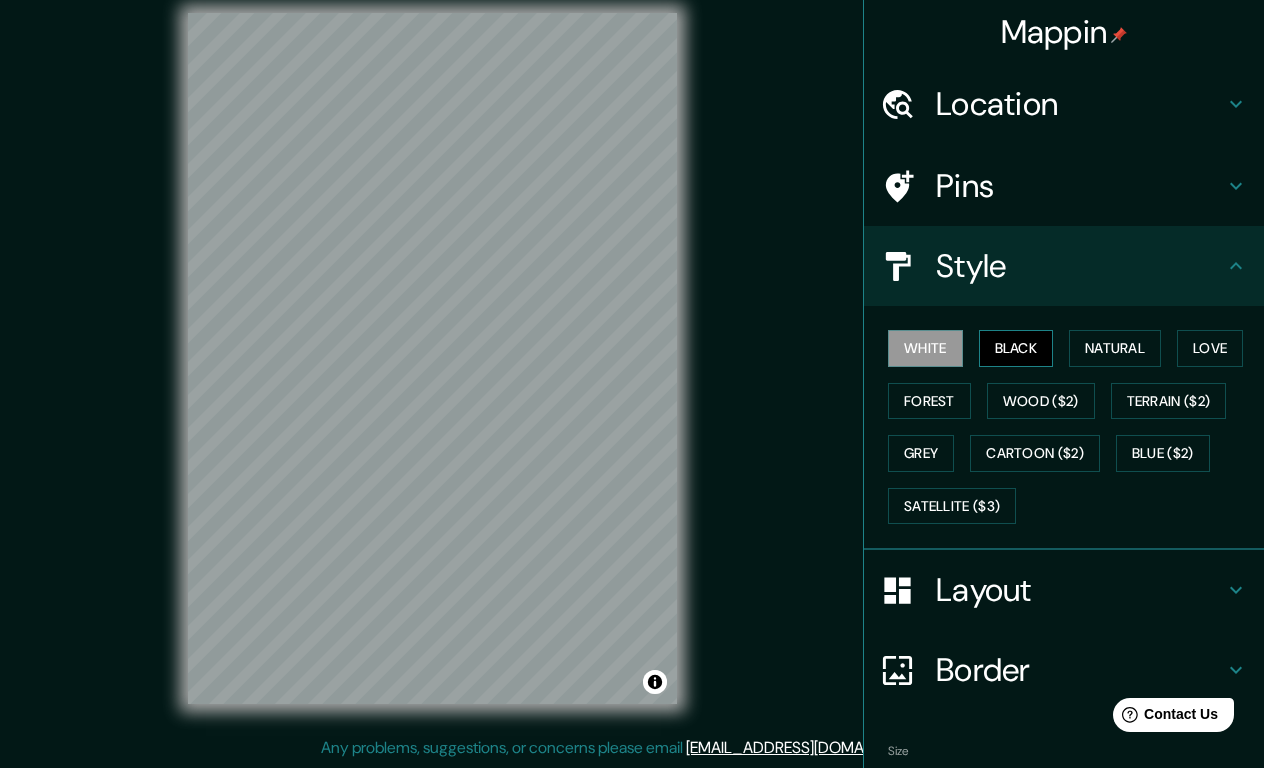 click on "Black" at bounding box center [1016, 348] 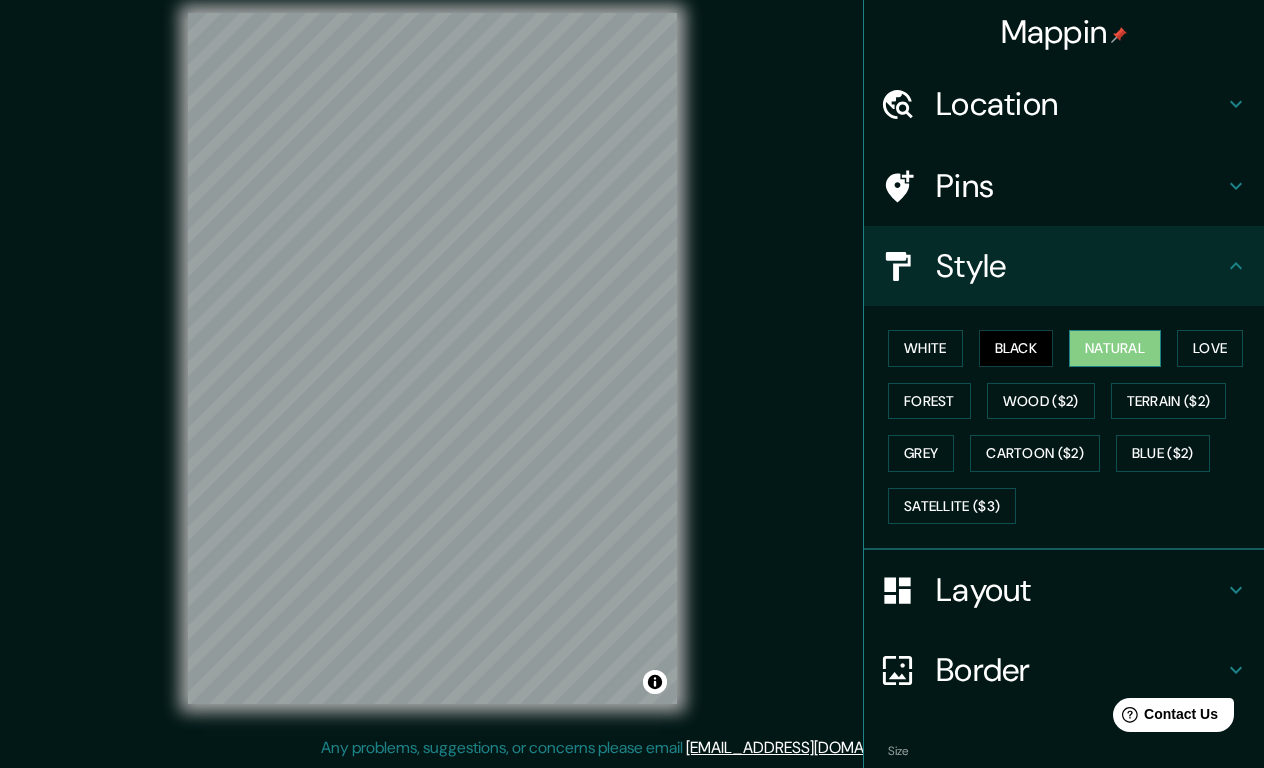 click on "Natural" at bounding box center (1115, 348) 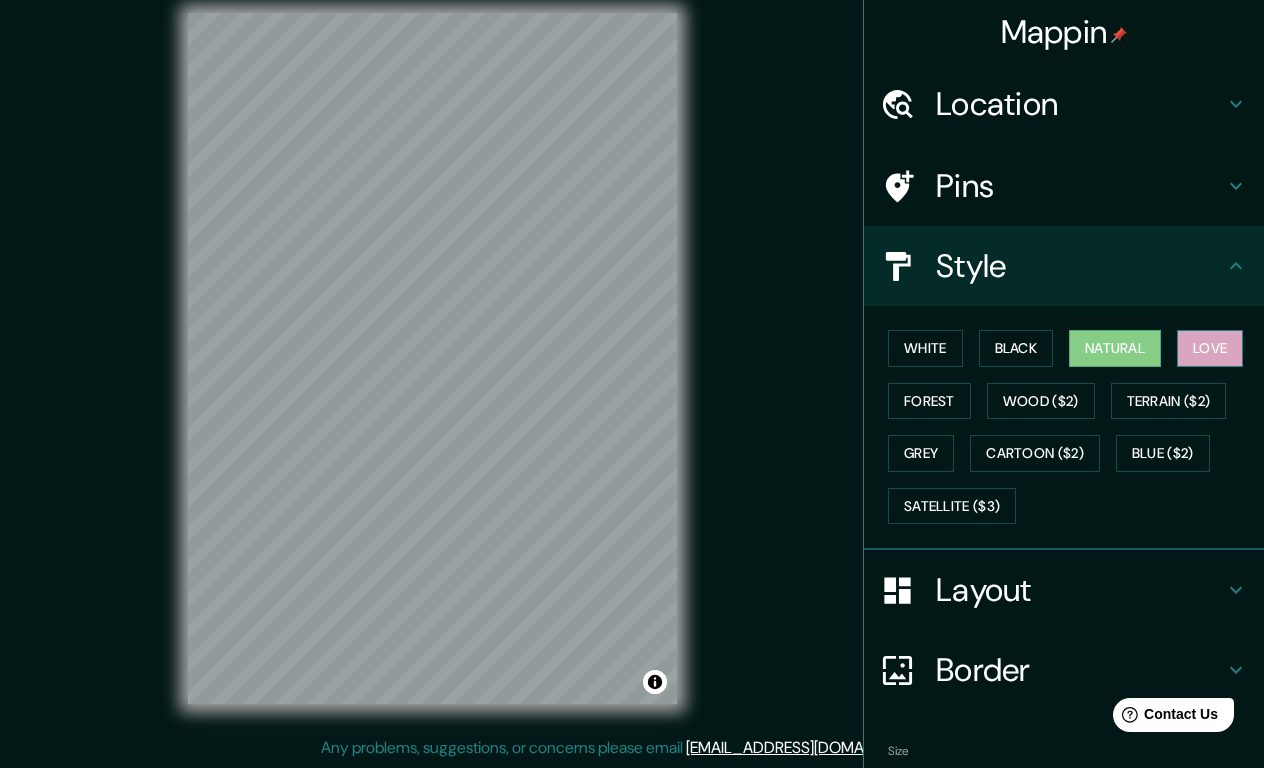 click on "Love" at bounding box center (1210, 348) 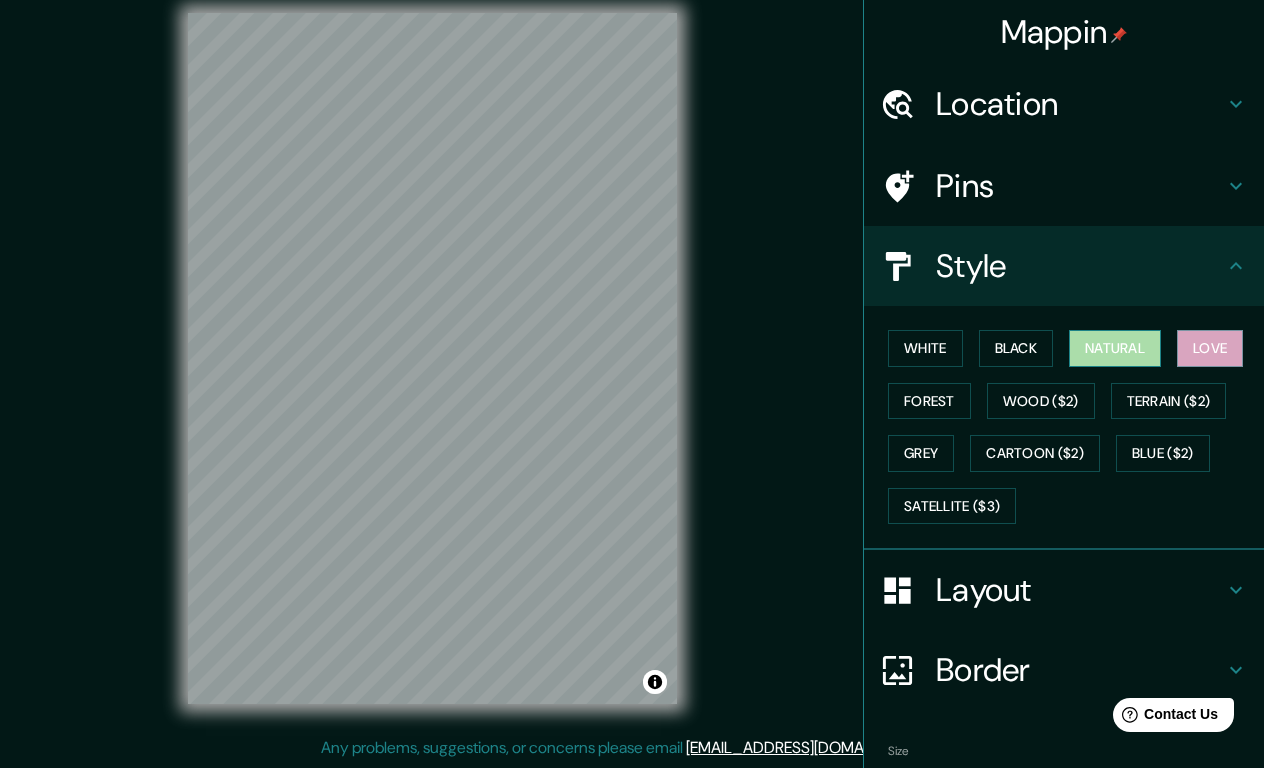 click on "Natural" at bounding box center (1115, 348) 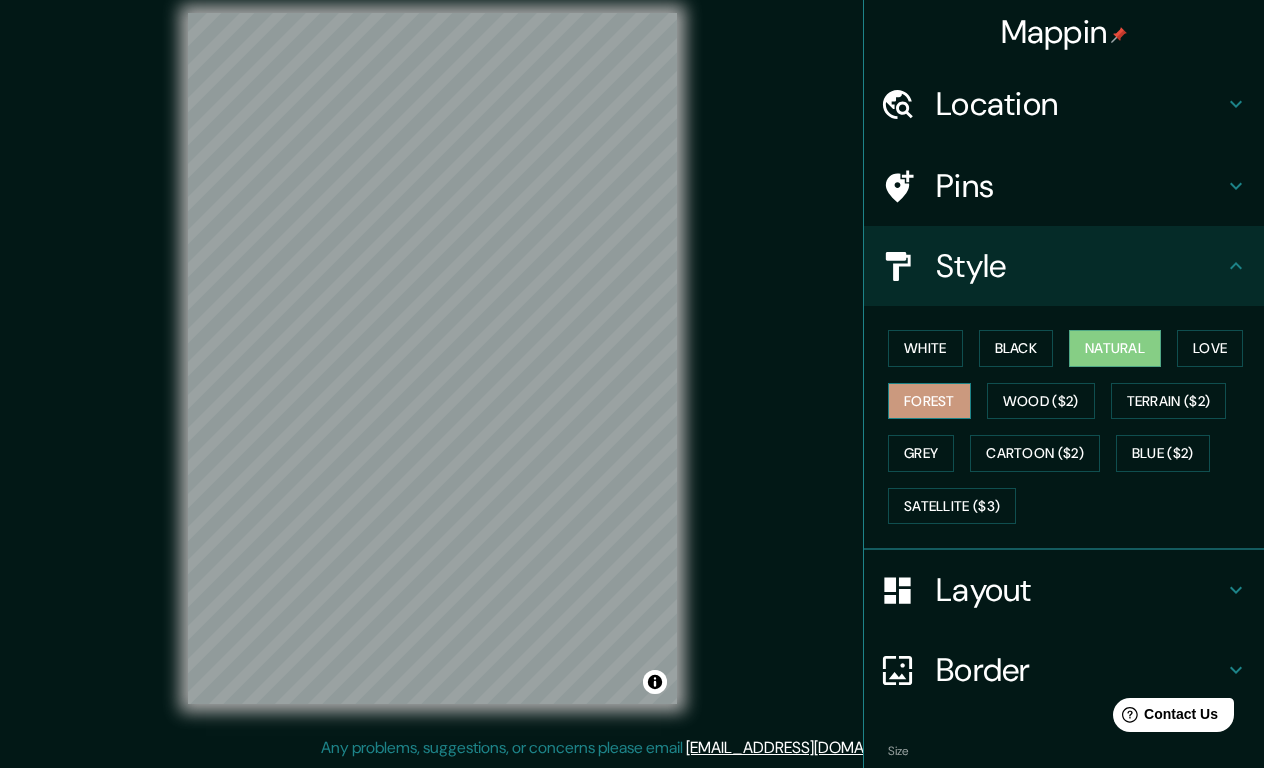 click on "Forest" at bounding box center (929, 401) 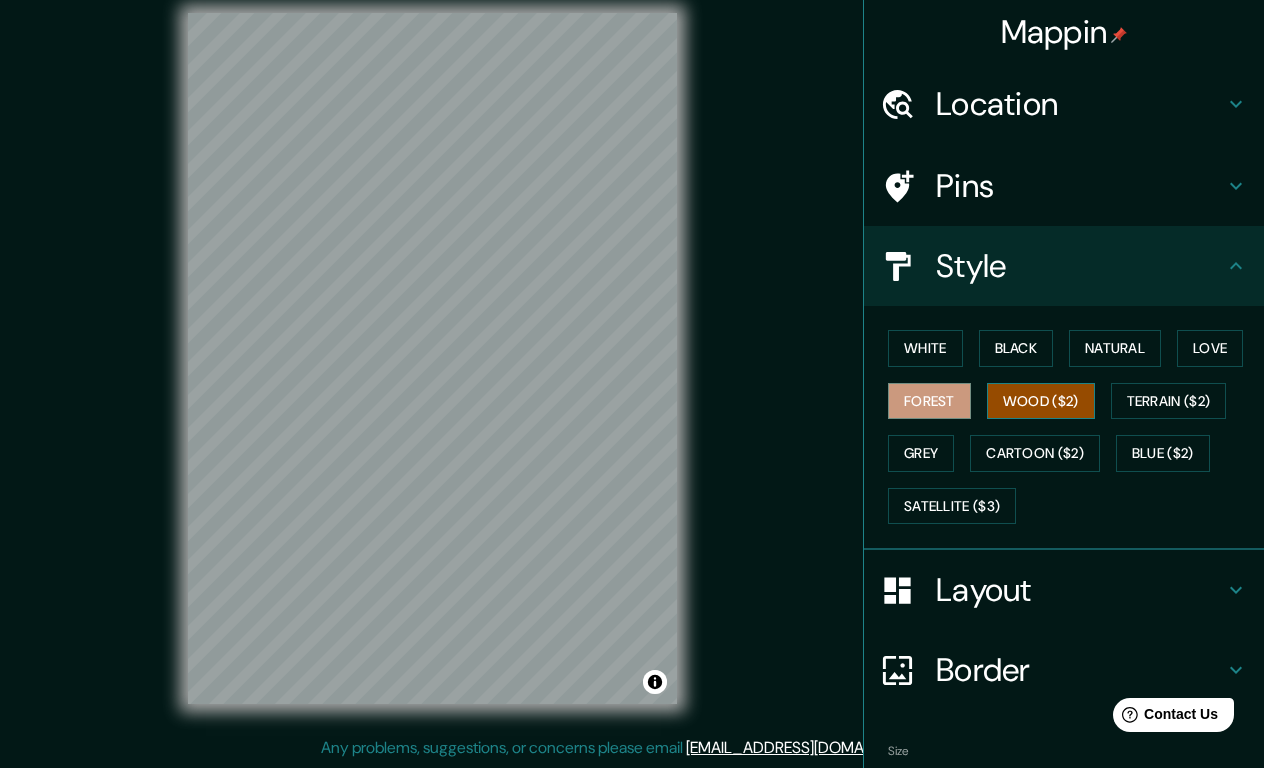 click on "Wood ($2)" at bounding box center [1041, 401] 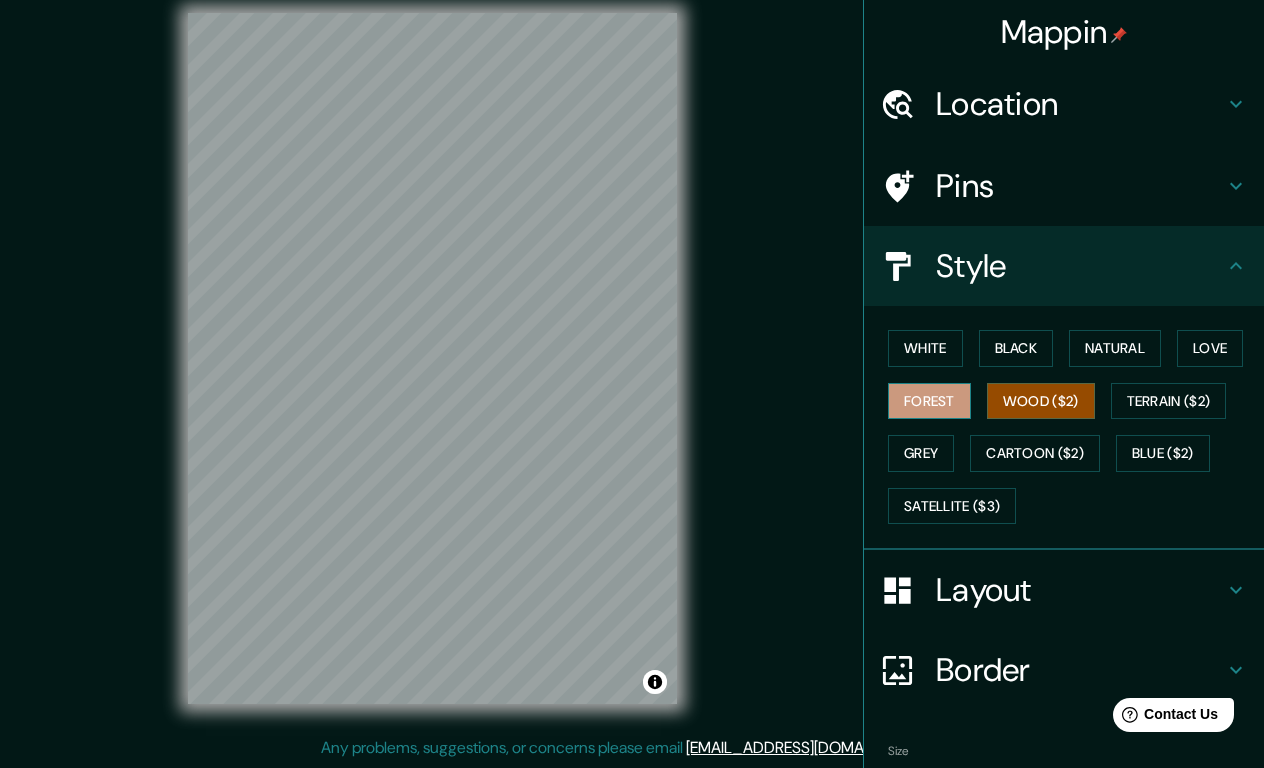 click on "Forest" at bounding box center [929, 401] 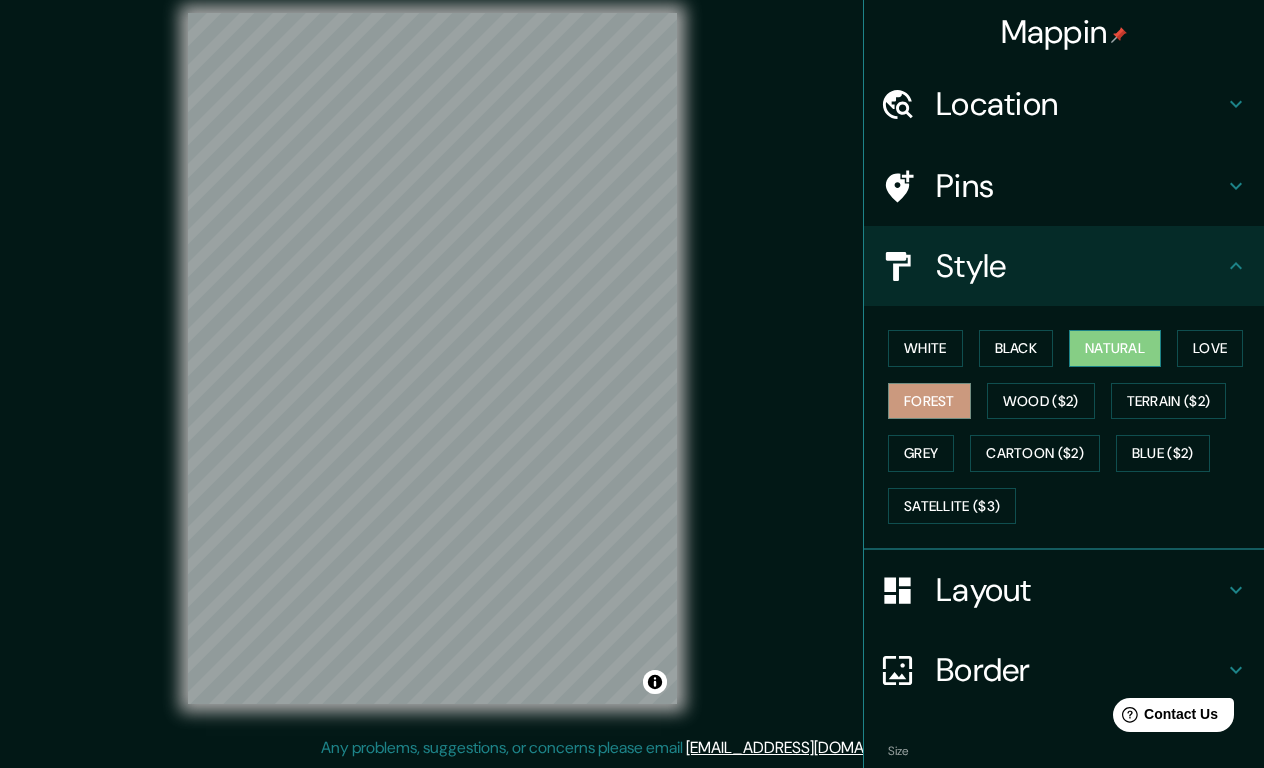 click on "Natural" at bounding box center [1115, 348] 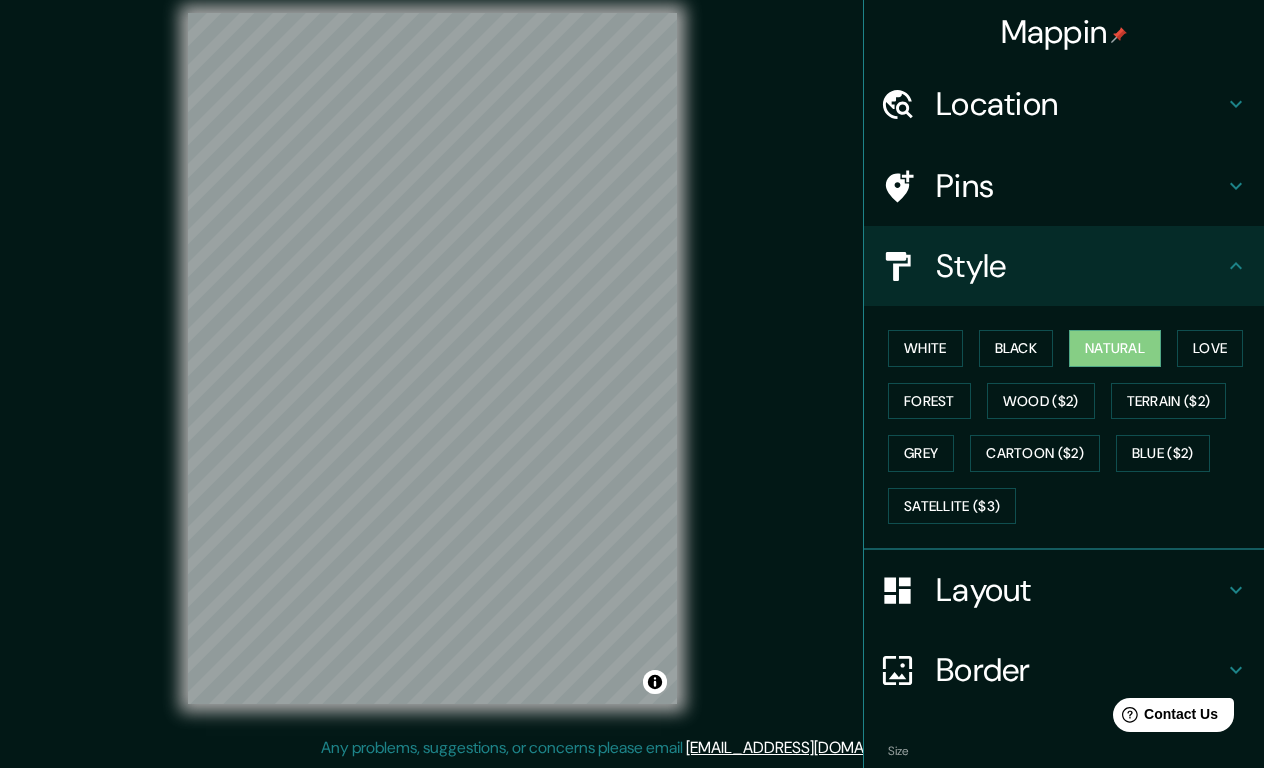 click on "Pins" at bounding box center [1080, 186] 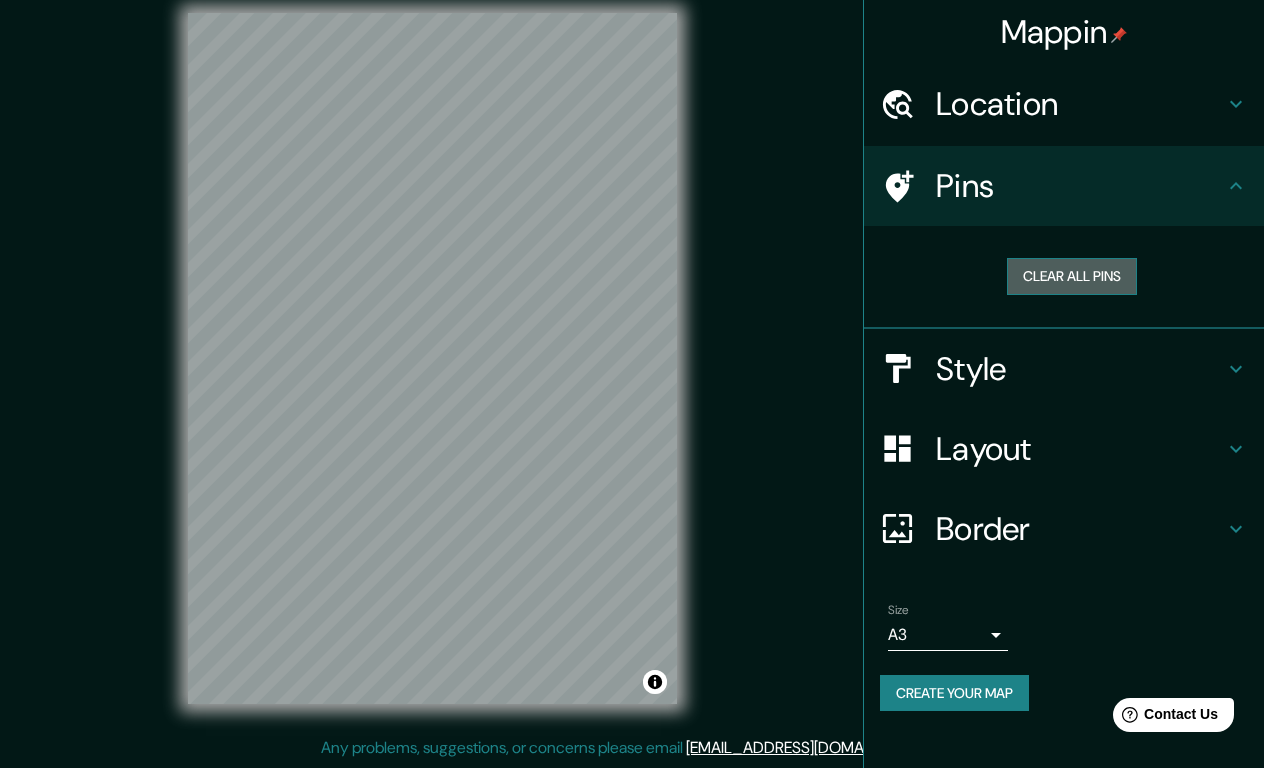click on "Clear all pins" at bounding box center [1072, 276] 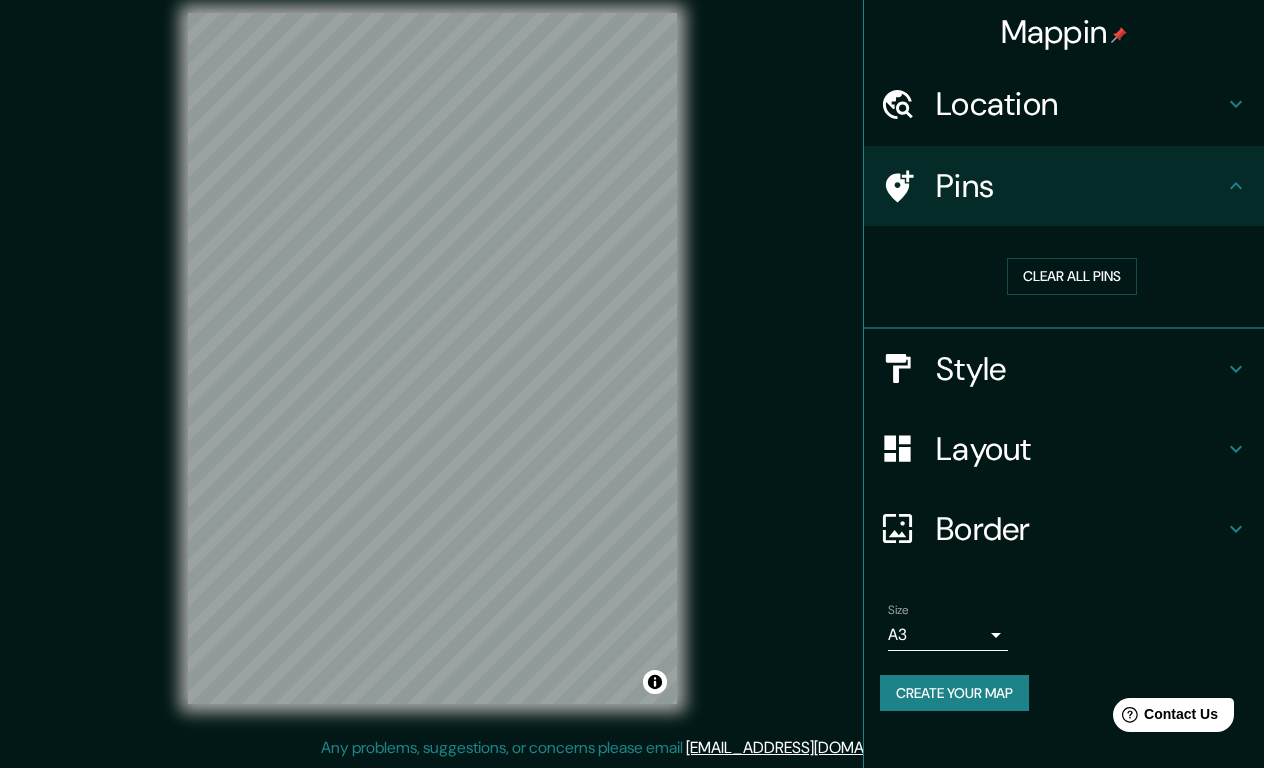 click at bounding box center [908, 186] 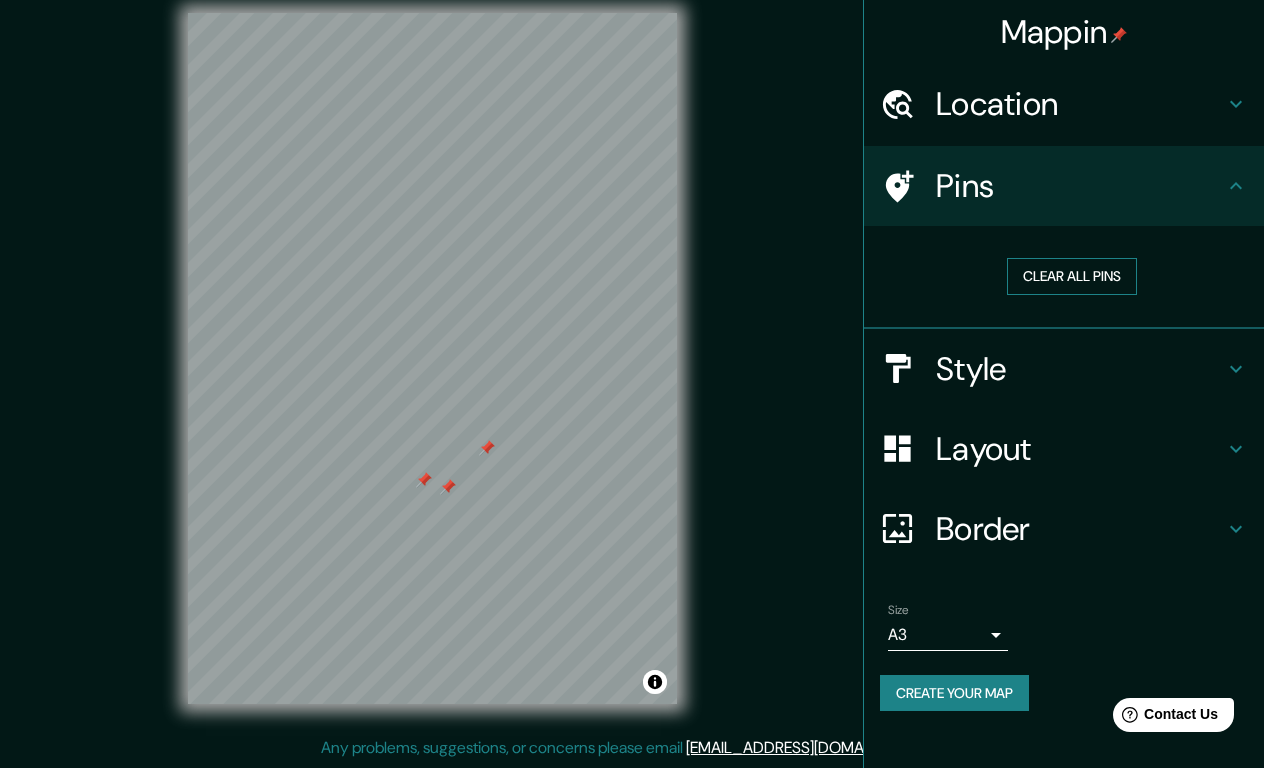 click on "Clear all pins" at bounding box center [1072, 276] 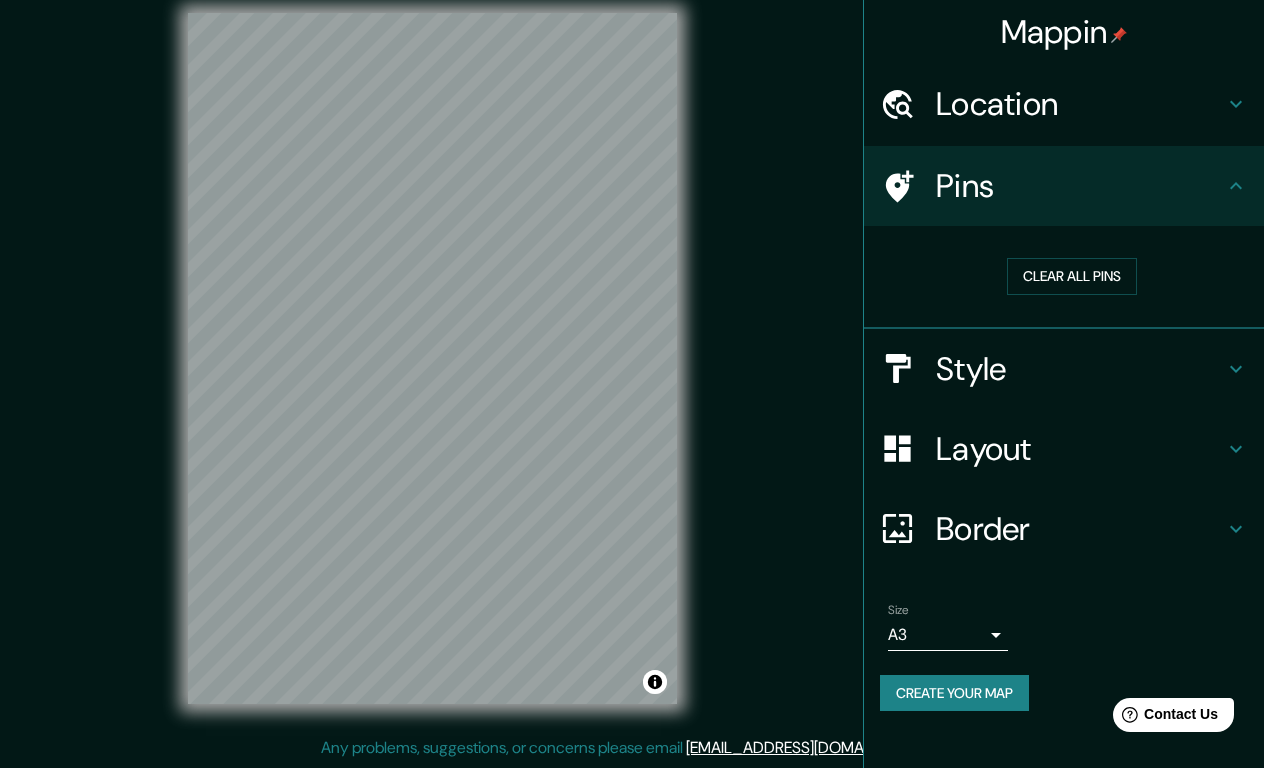 click 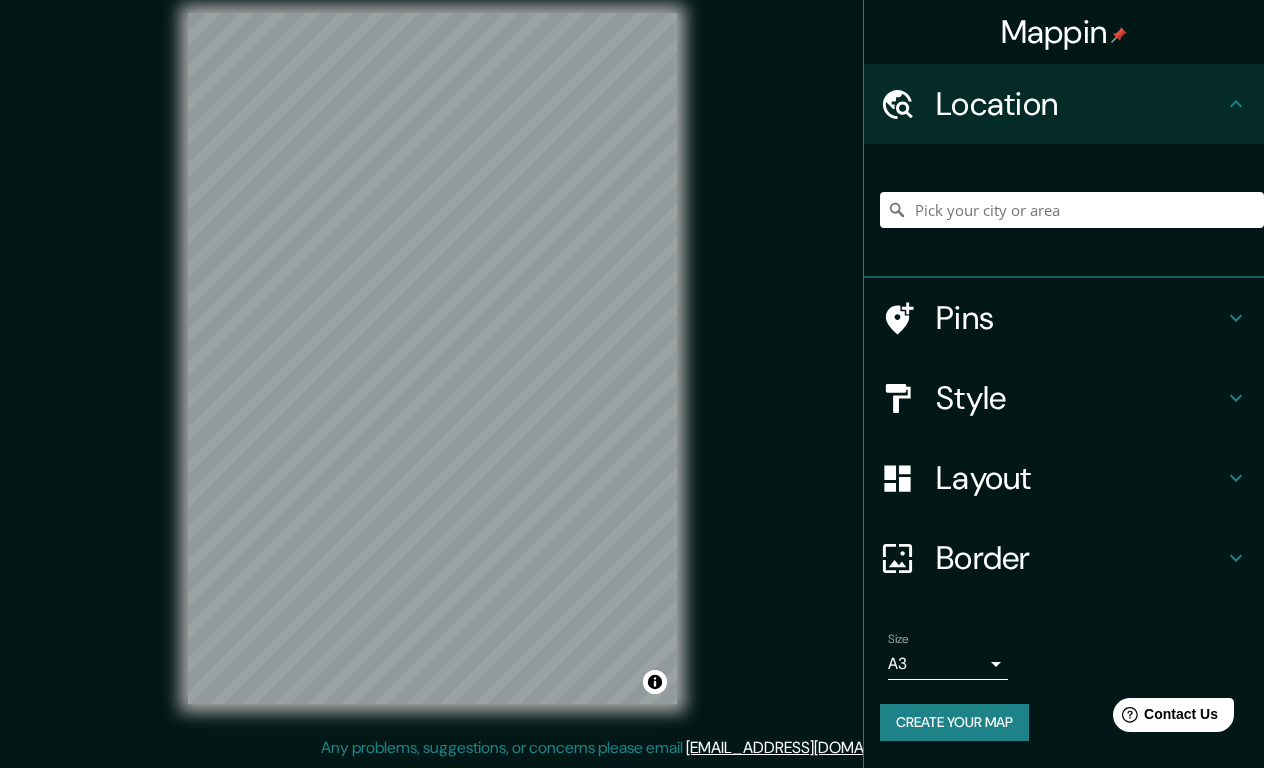 scroll, scrollTop: 19, scrollLeft: 0, axis: vertical 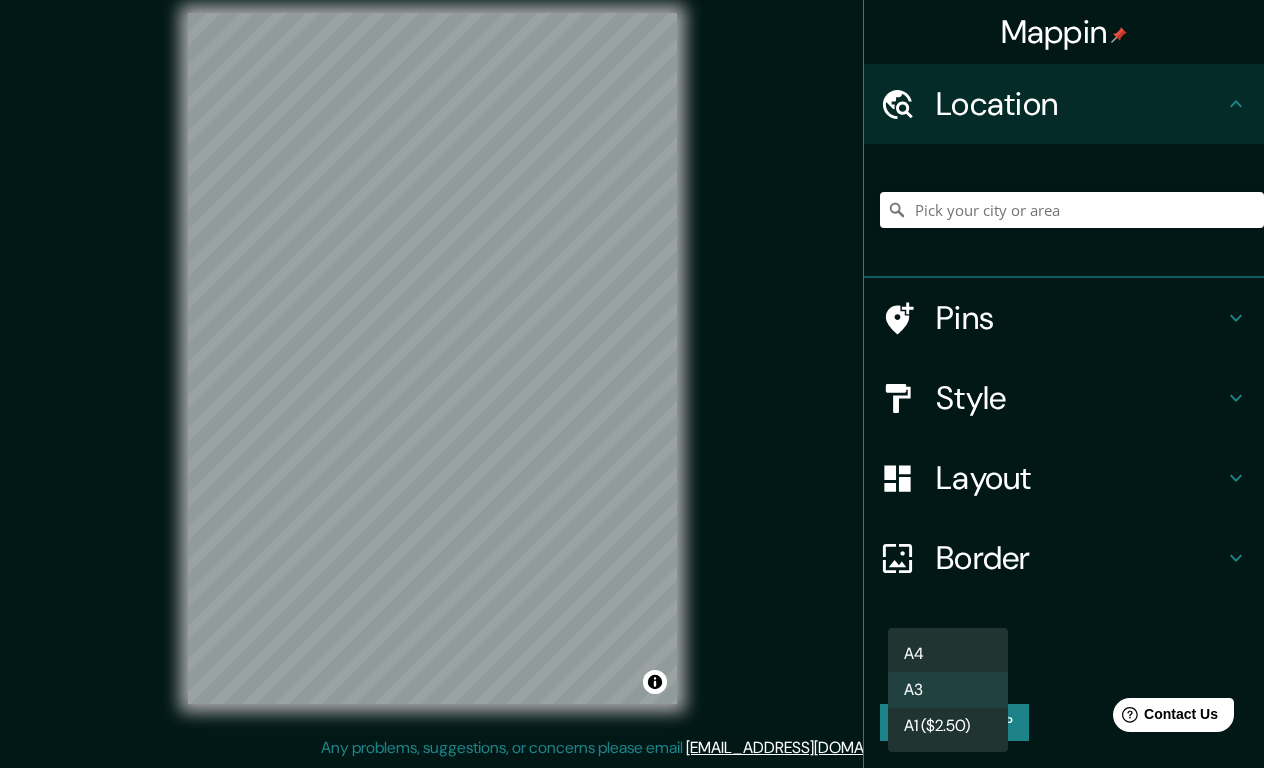 click on "Mappin Location Pins Style Layout Border Choose a border.  Hint : you can make layers of the frame opaque to create some cool effects. None Simple Transparent Fancy Size A3 a4 Create your map © Mapbox   © OpenStreetMap   Improve this map Any problems, suggestions, or concerns please email    [EMAIL_ADDRESS][DOMAIN_NAME] . . . A4 A3 A1 ($2.50)" at bounding box center [632, 365] 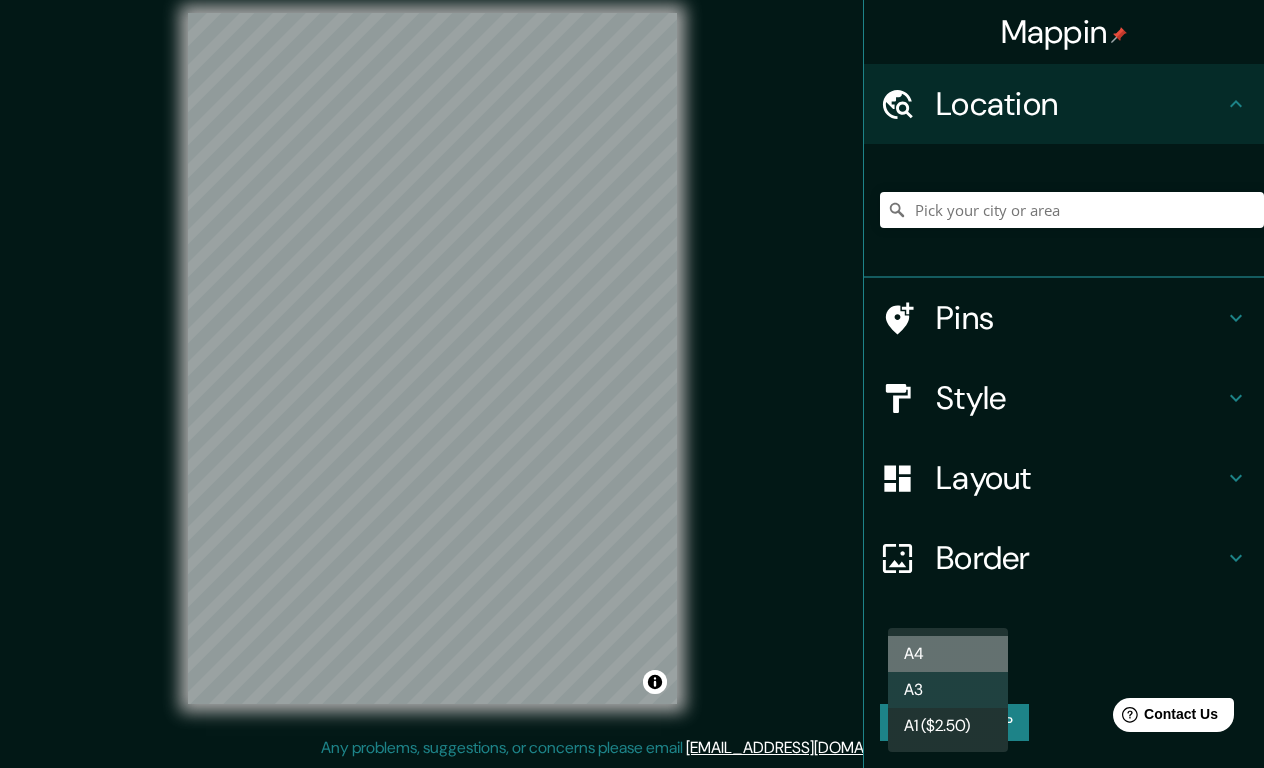 click on "A4" at bounding box center [948, 654] 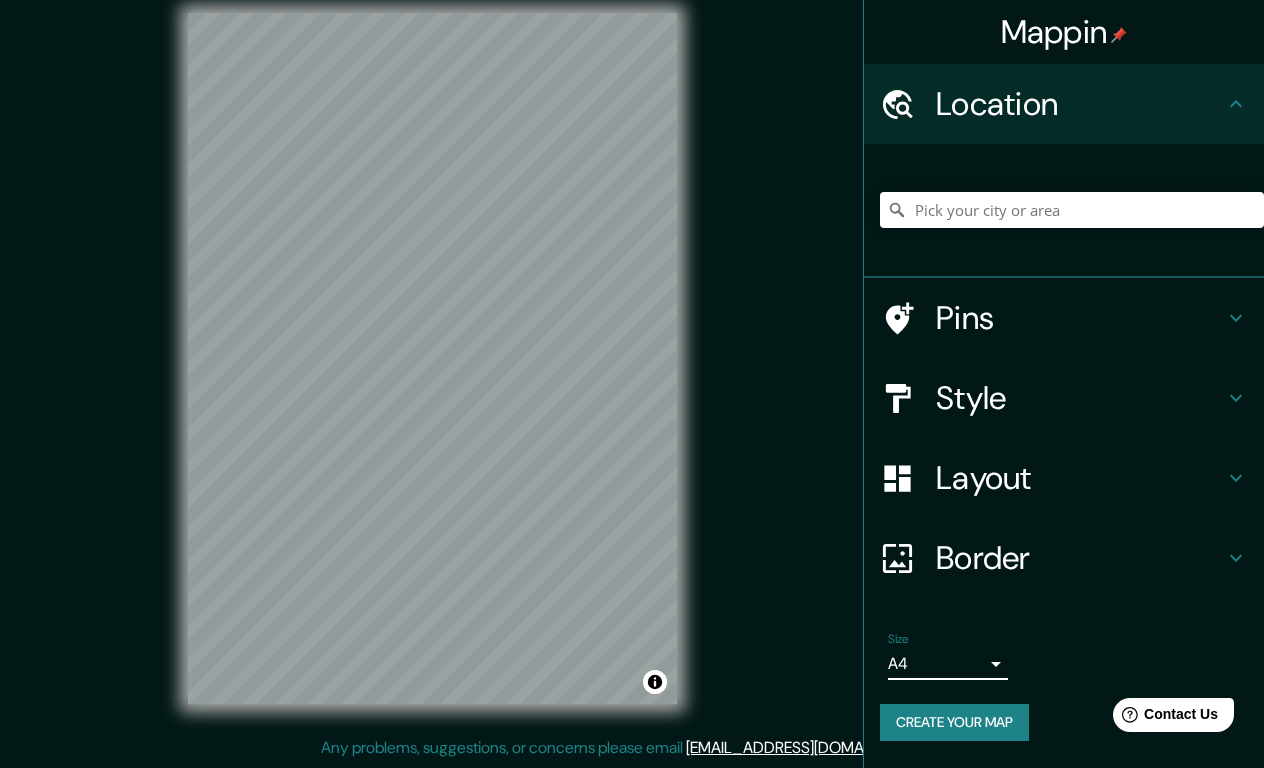 click on "Create your map" at bounding box center [954, 722] 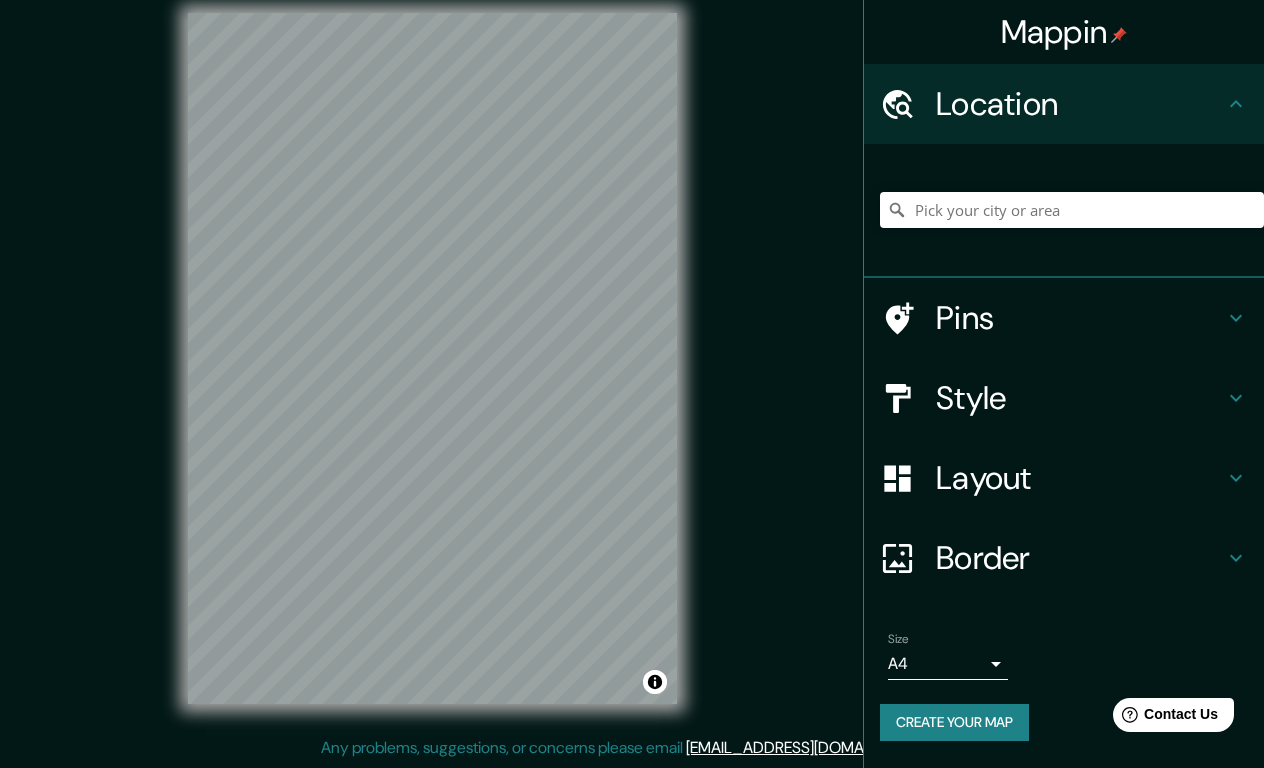 click on "Create your map" at bounding box center (954, 722) 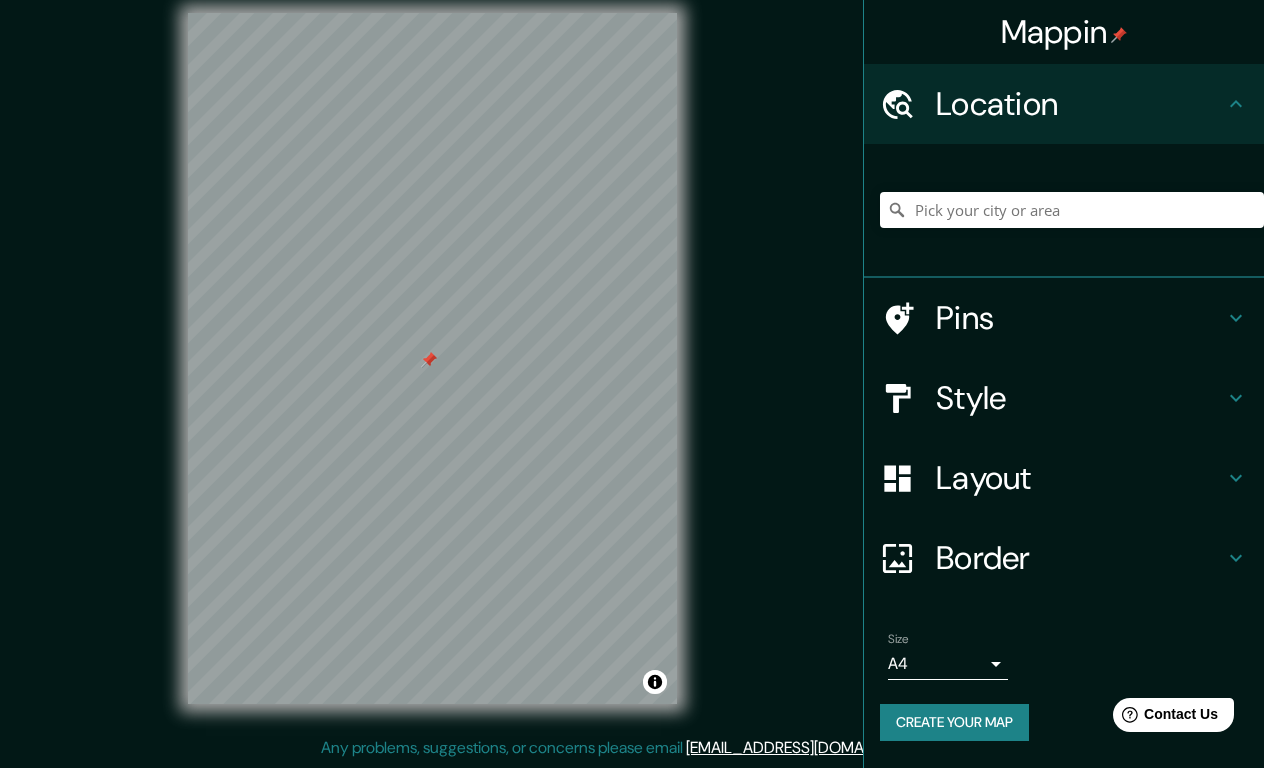click on "Pins" at bounding box center (1064, 318) 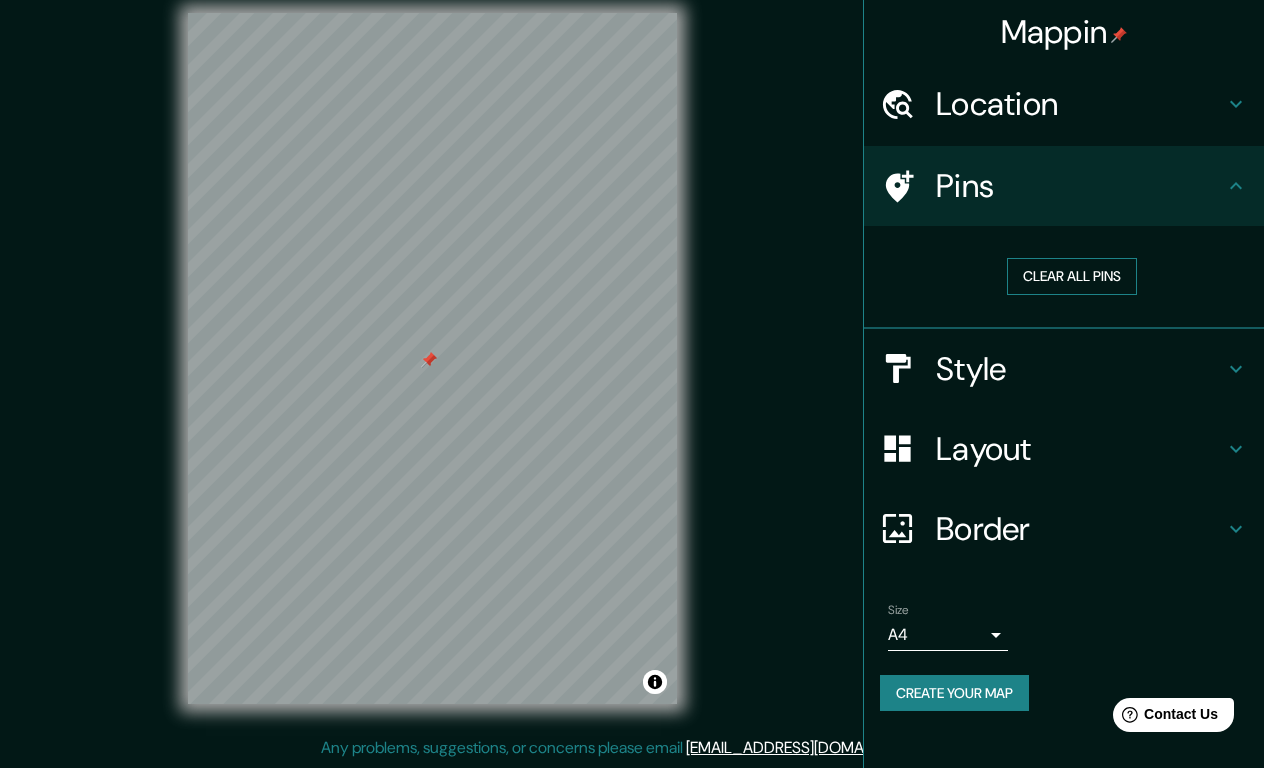 click on "Clear all pins" at bounding box center (1072, 276) 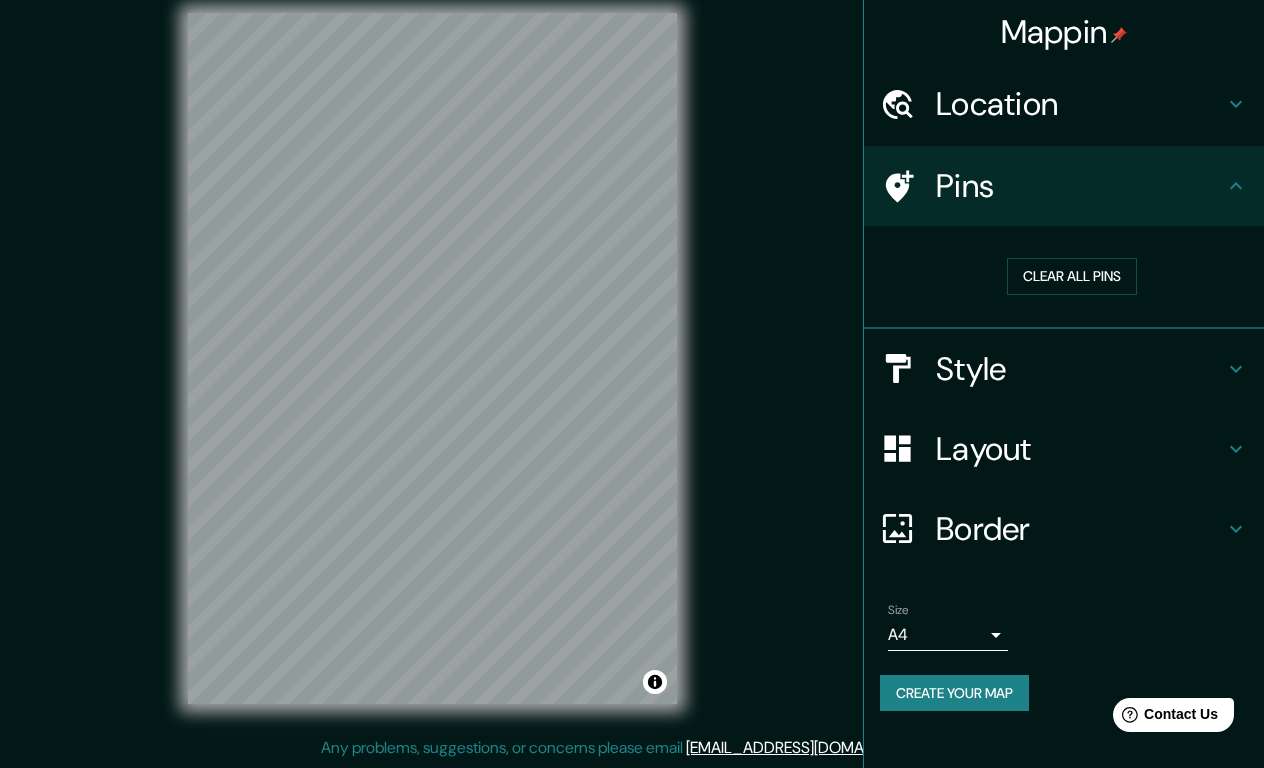 click on "Create your map" at bounding box center (954, 693) 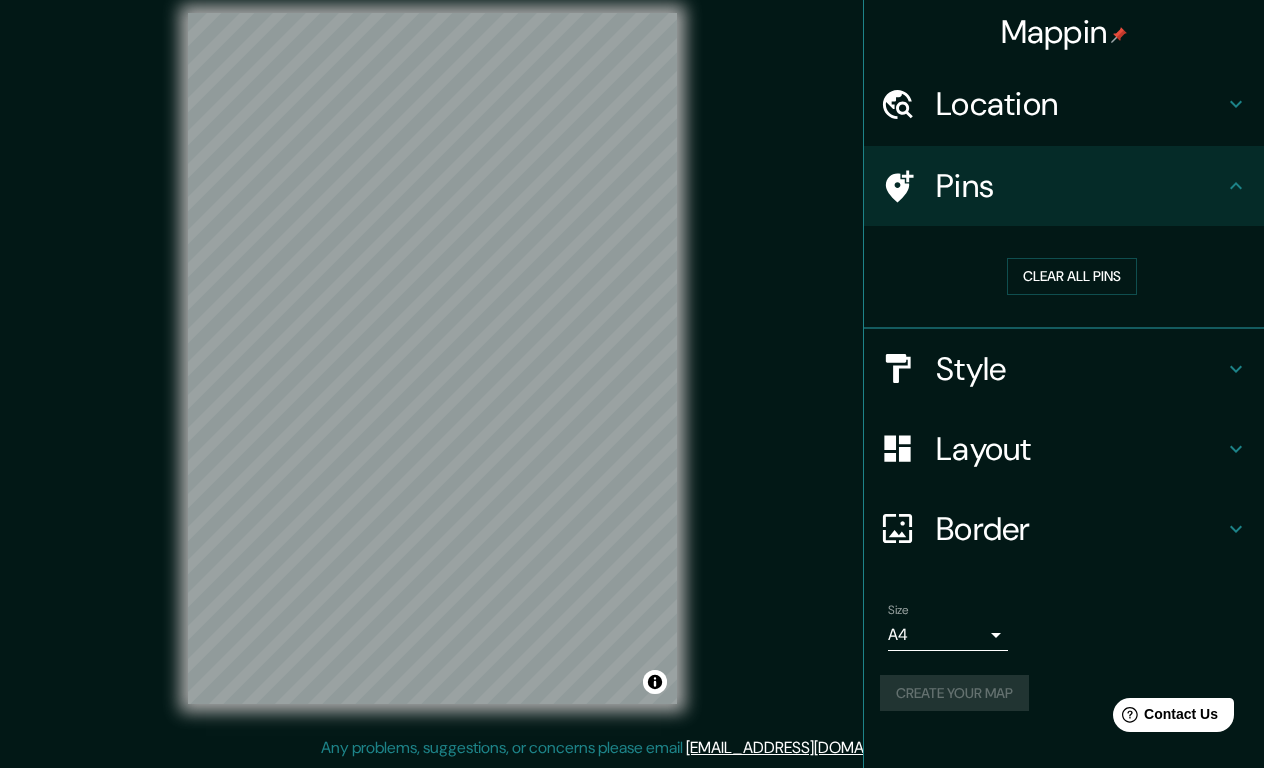 scroll, scrollTop: 19, scrollLeft: 0, axis: vertical 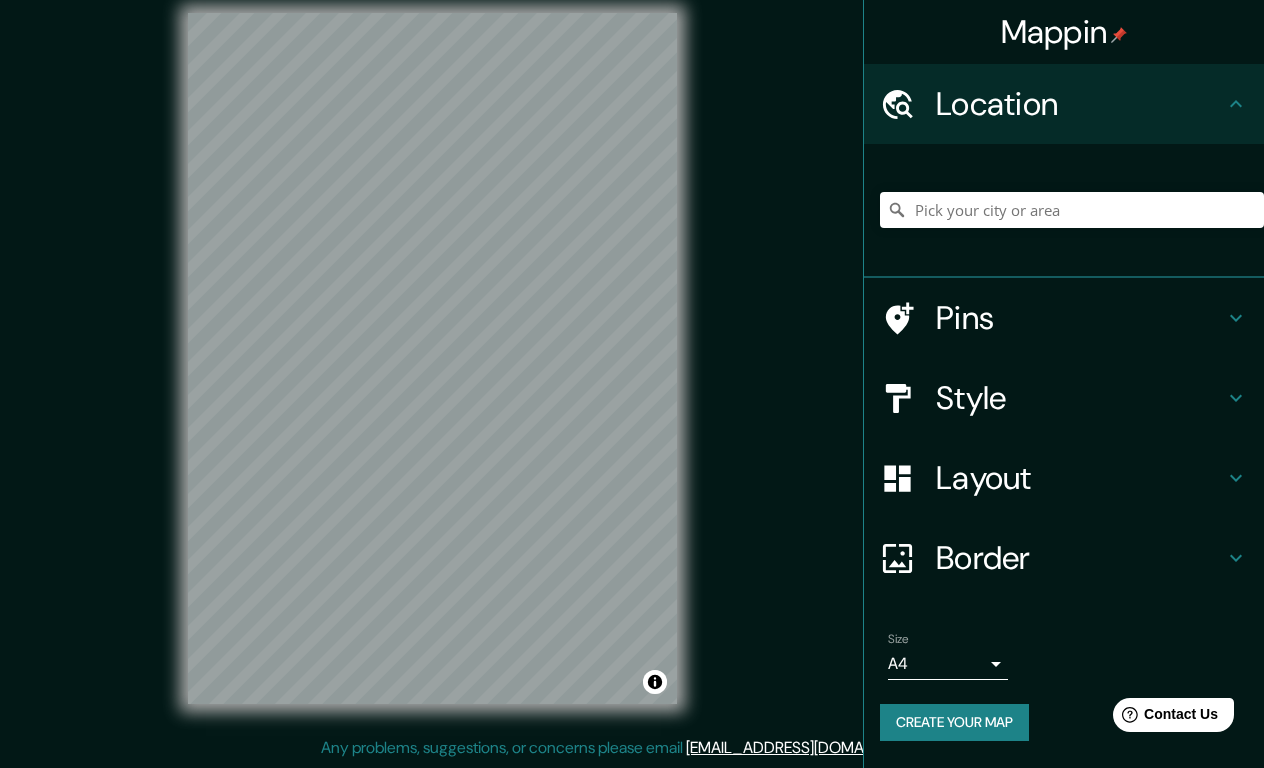click on "Style" at bounding box center [1080, 398] 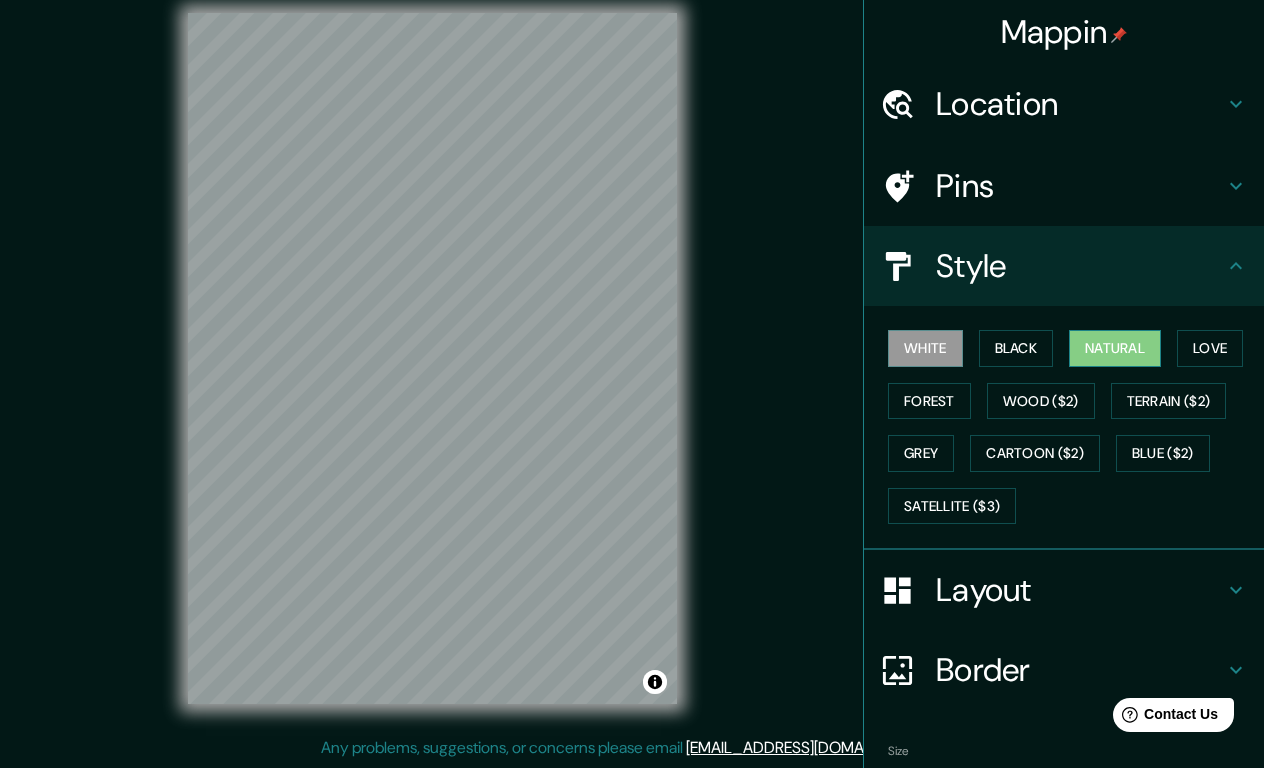 click on "Natural" at bounding box center [1115, 348] 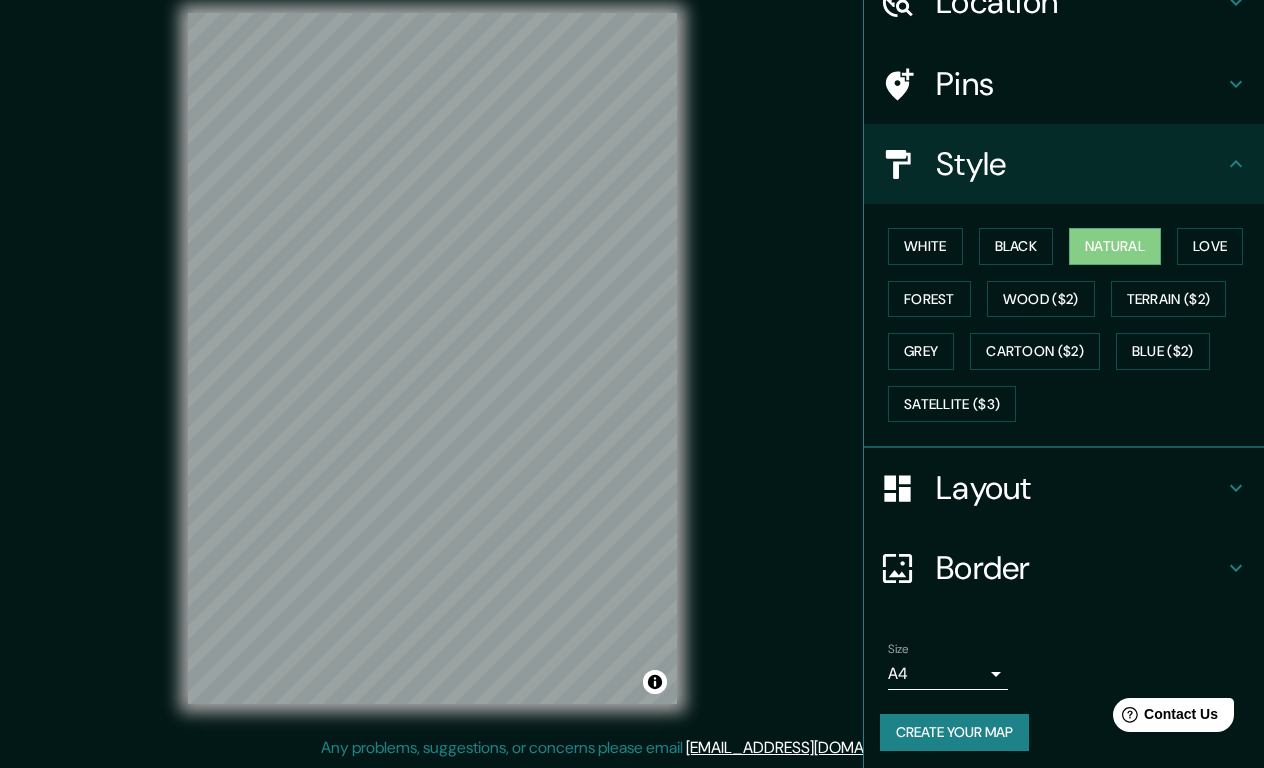 scroll, scrollTop: 101, scrollLeft: 0, axis: vertical 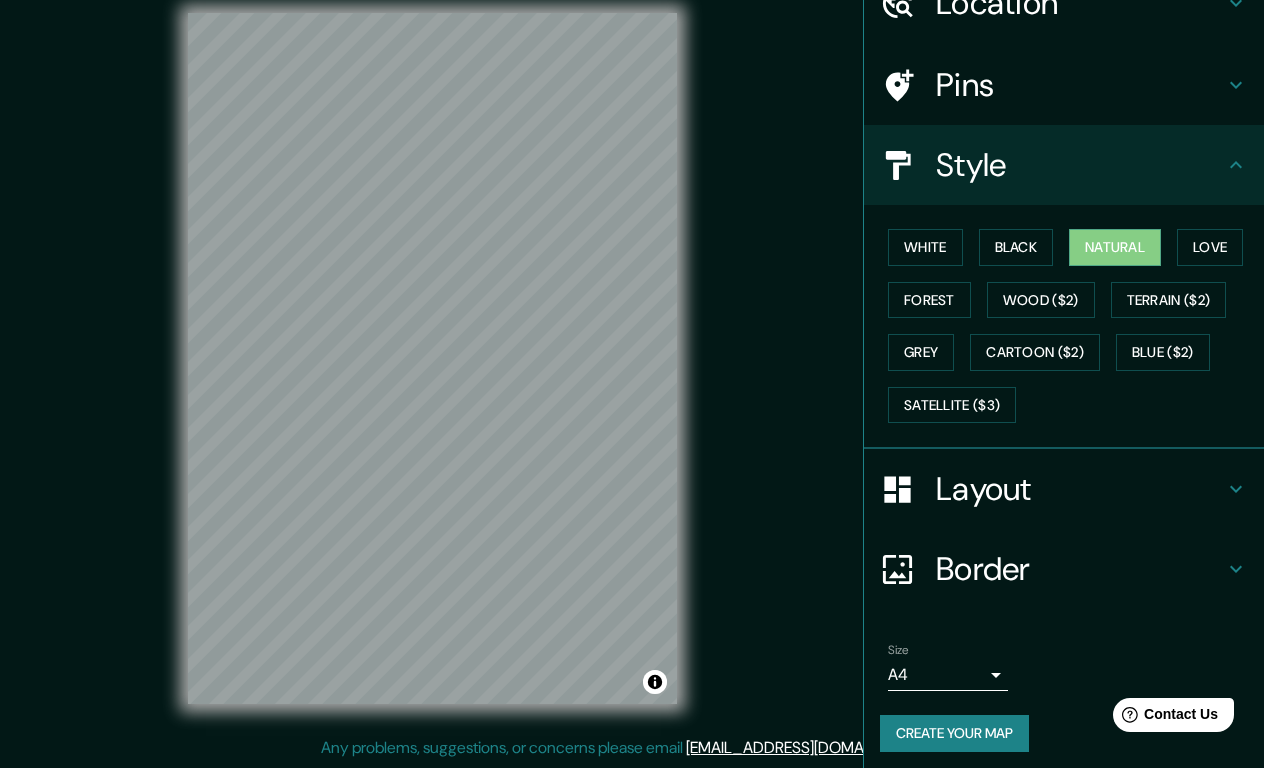 click on "Create your map" at bounding box center [954, 733] 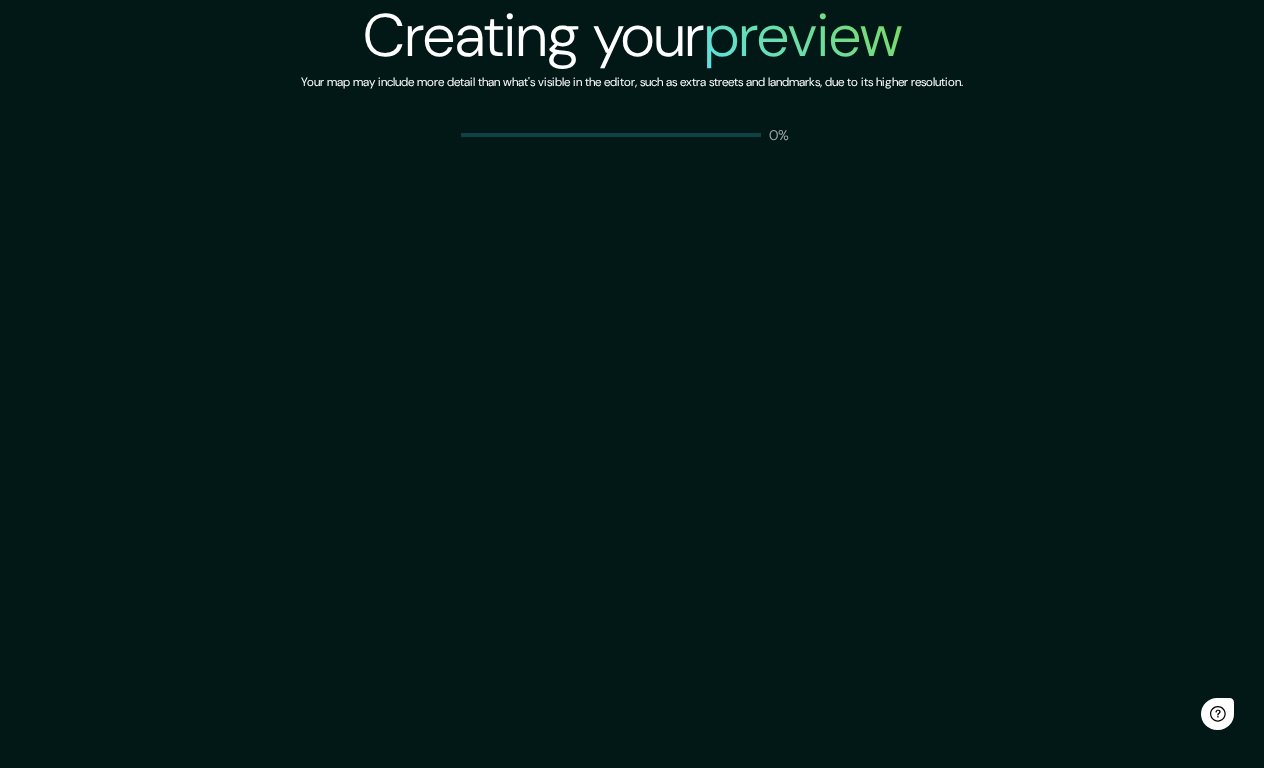 scroll, scrollTop: 0, scrollLeft: 0, axis: both 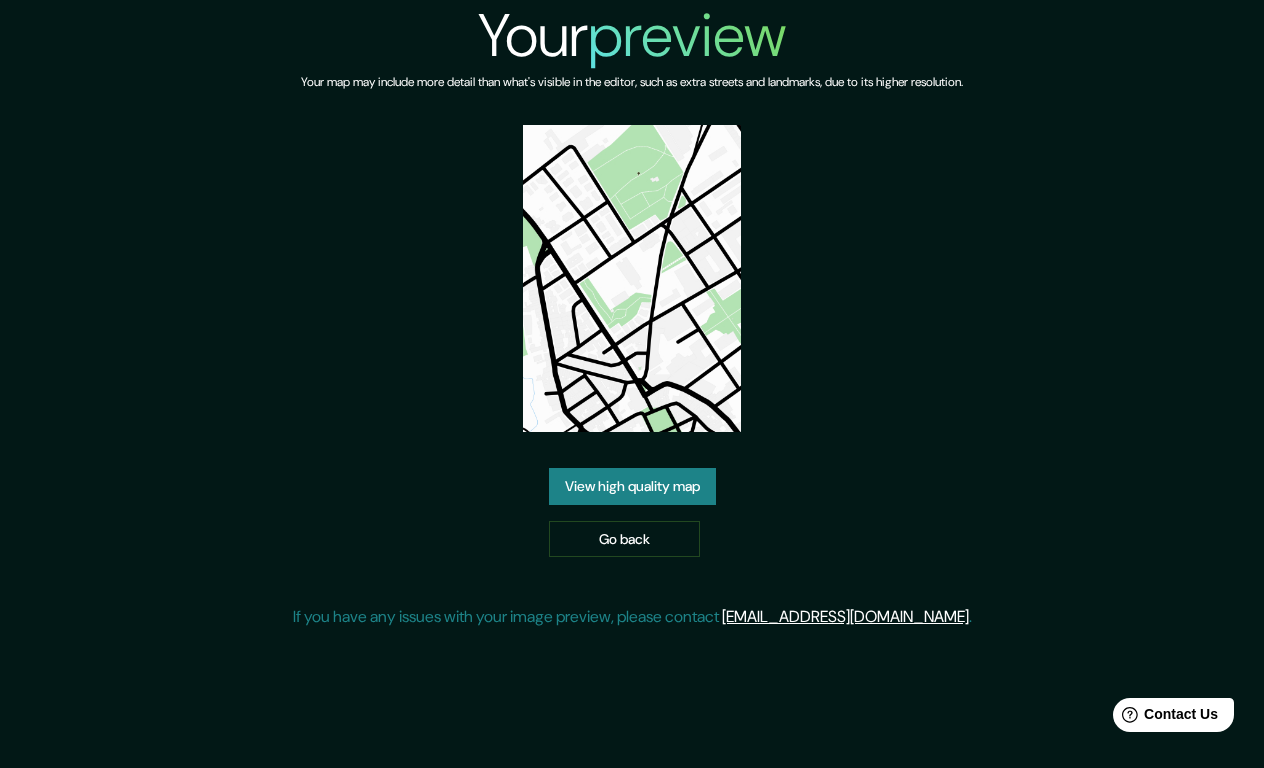 click on "View high quality map" at bounding box center (632, 486) 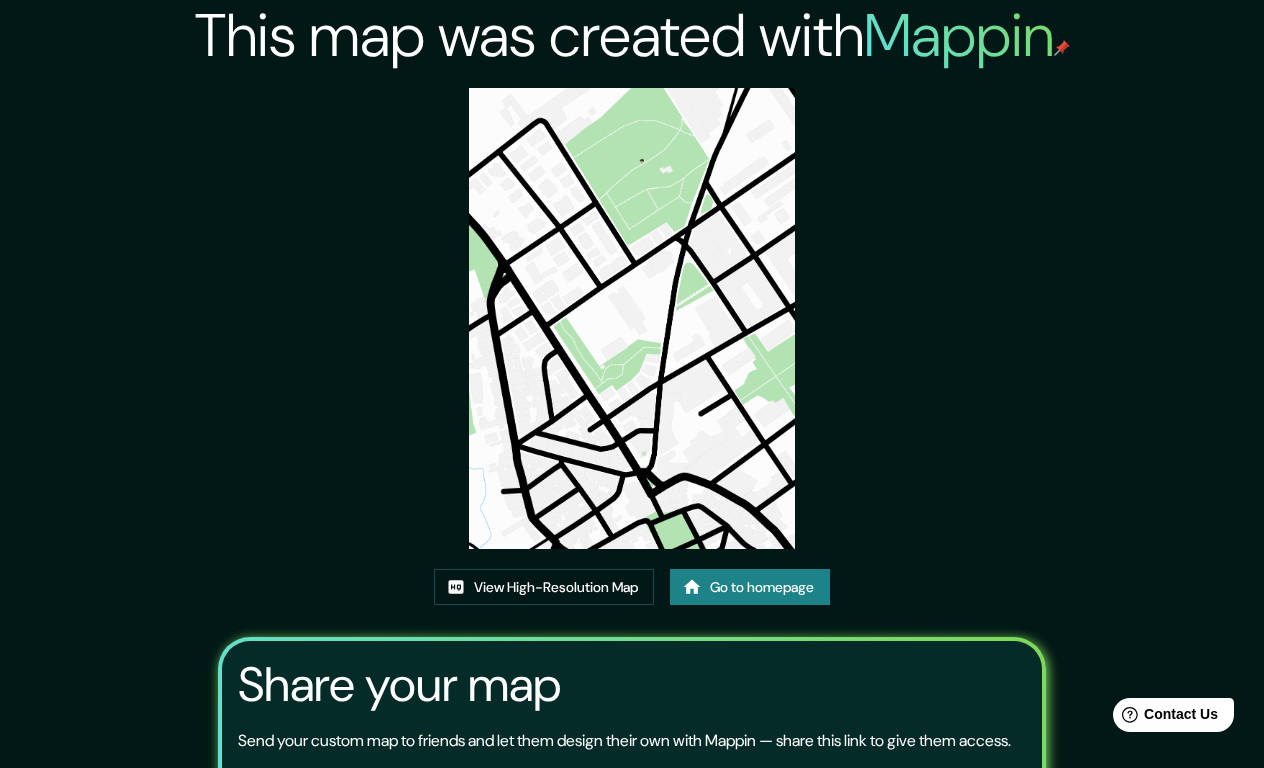 scroll, scrollTop: 0, scrollLeft: 0, axis: both 